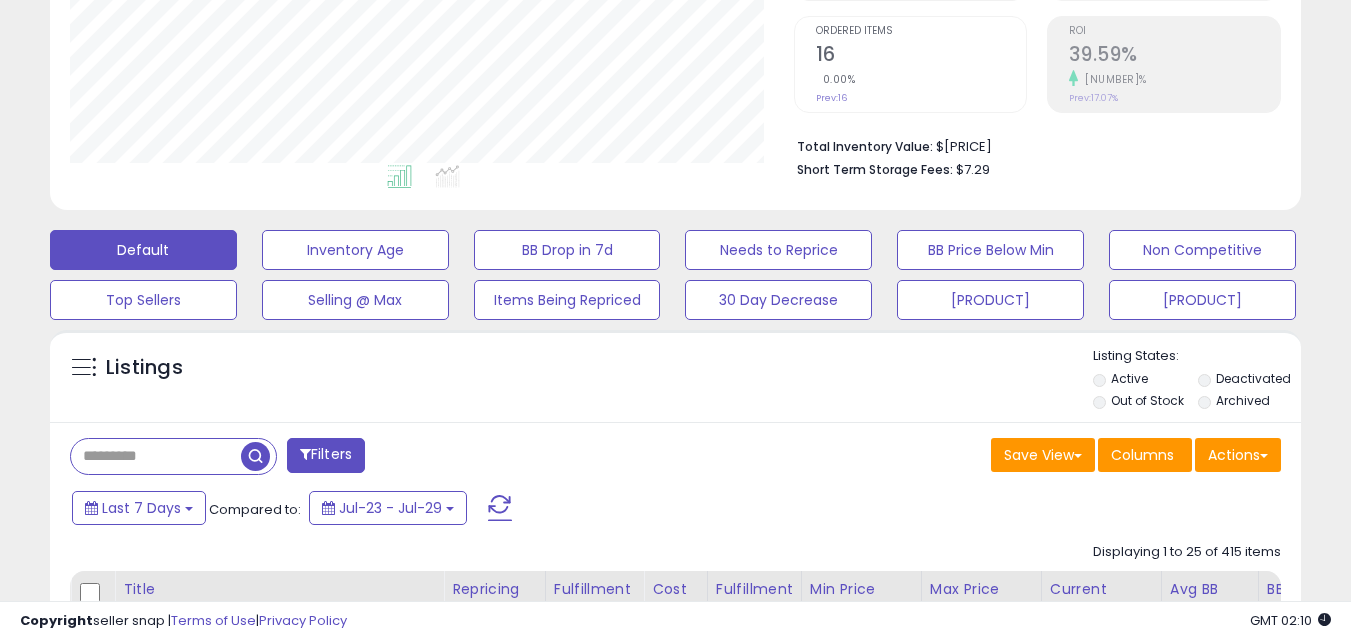 scroll, scrollTop: 400, scrollLeft: 0, axis: vertical 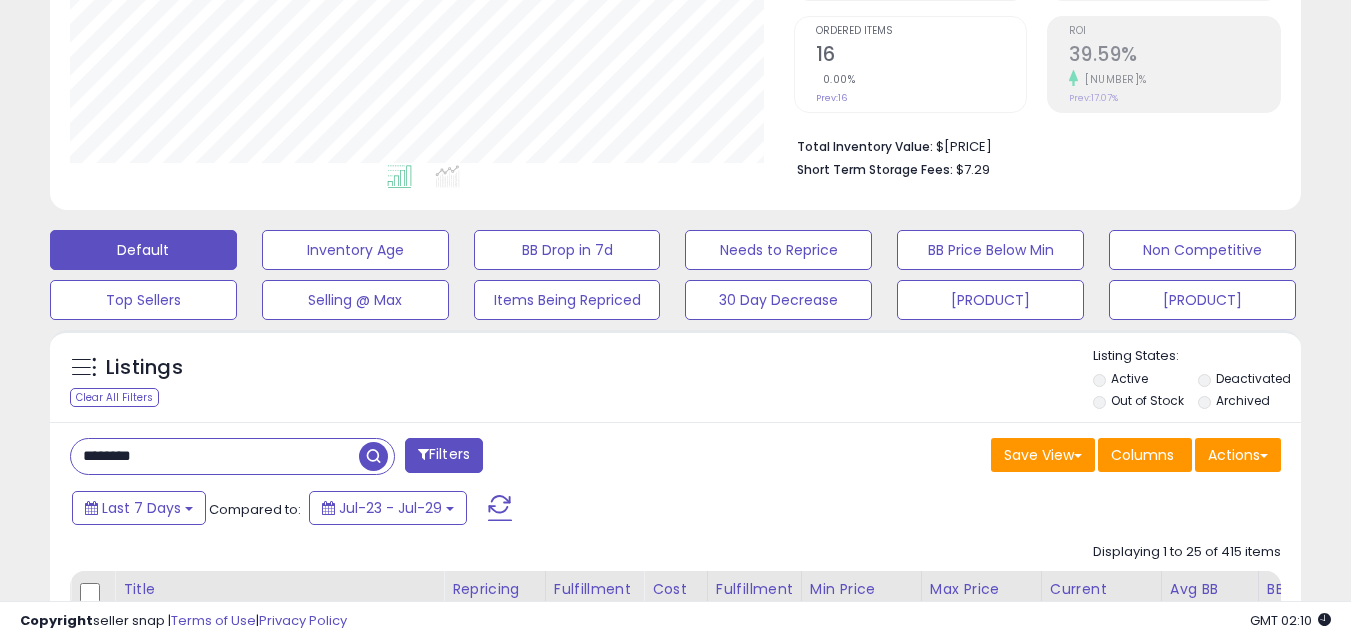 type on "********" 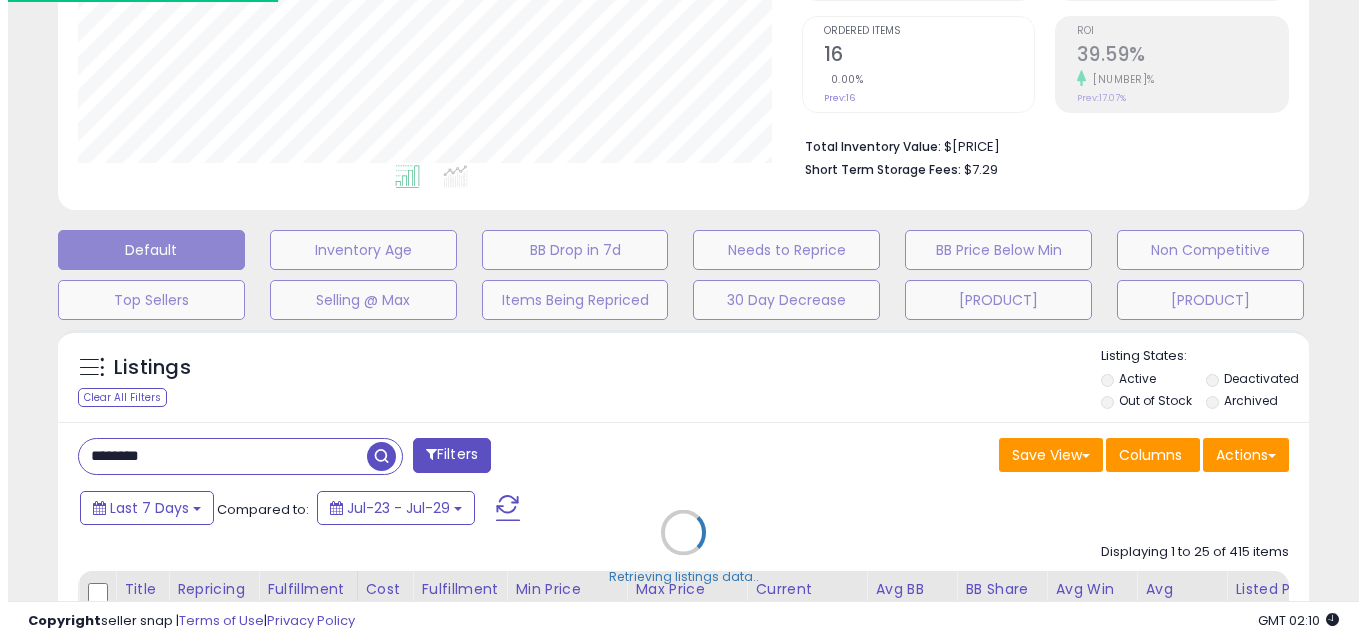 scroll, scrollTop: 999590, scrollLeft: 999267, axis: both 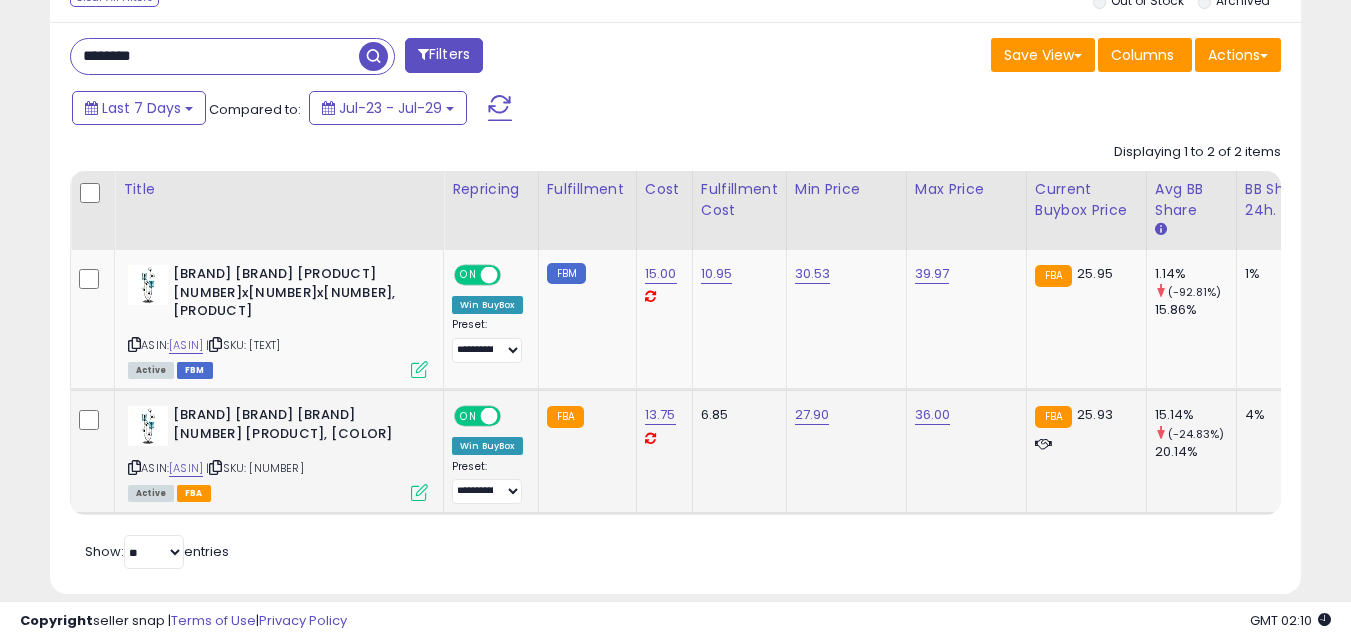 click at bounding box center (419, 492) 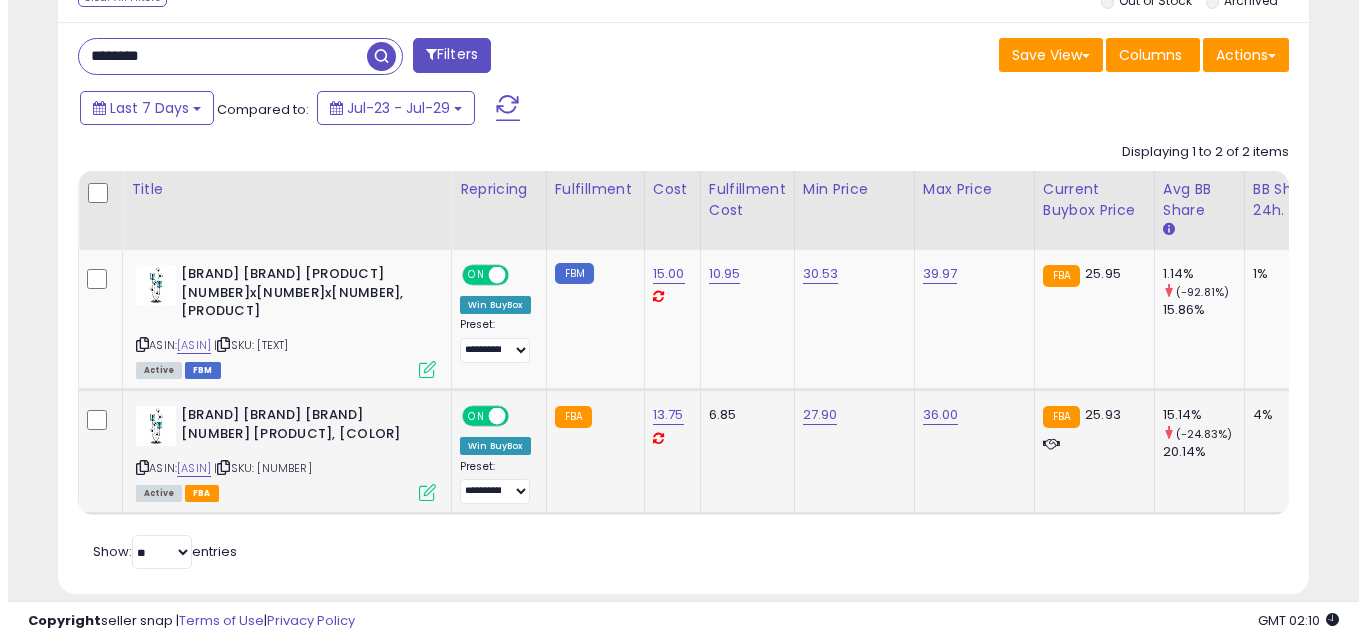 scroll, scrollTop: 999590, scrollLeft: 999267, axis: both 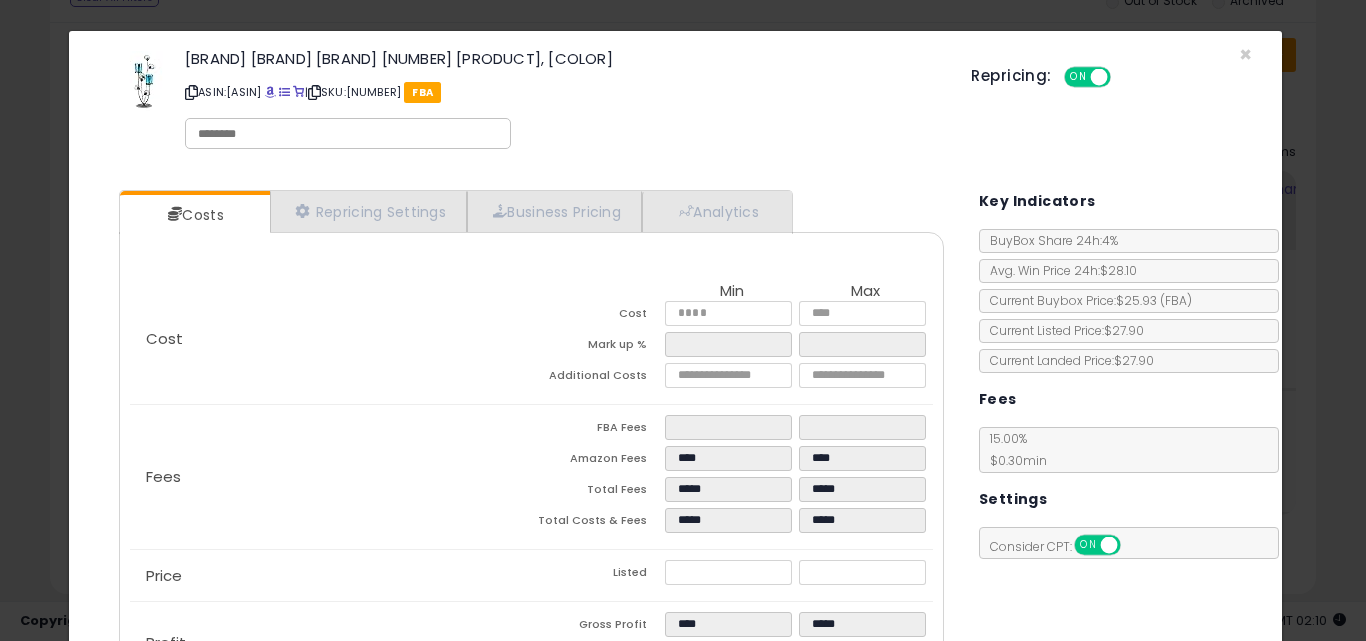 click on "× Close
[BRAND] [BRAND] [BRAND] [NUMBER] [PRODUCT], [COLOR]
ASIN: [ASIN]
|
SKU: [NUMBER]
[PRODUCT]
[PRODUCT]:
[PRODUCT]   [PRODUCT]
[PRODUCT] [PRODUCT]..." 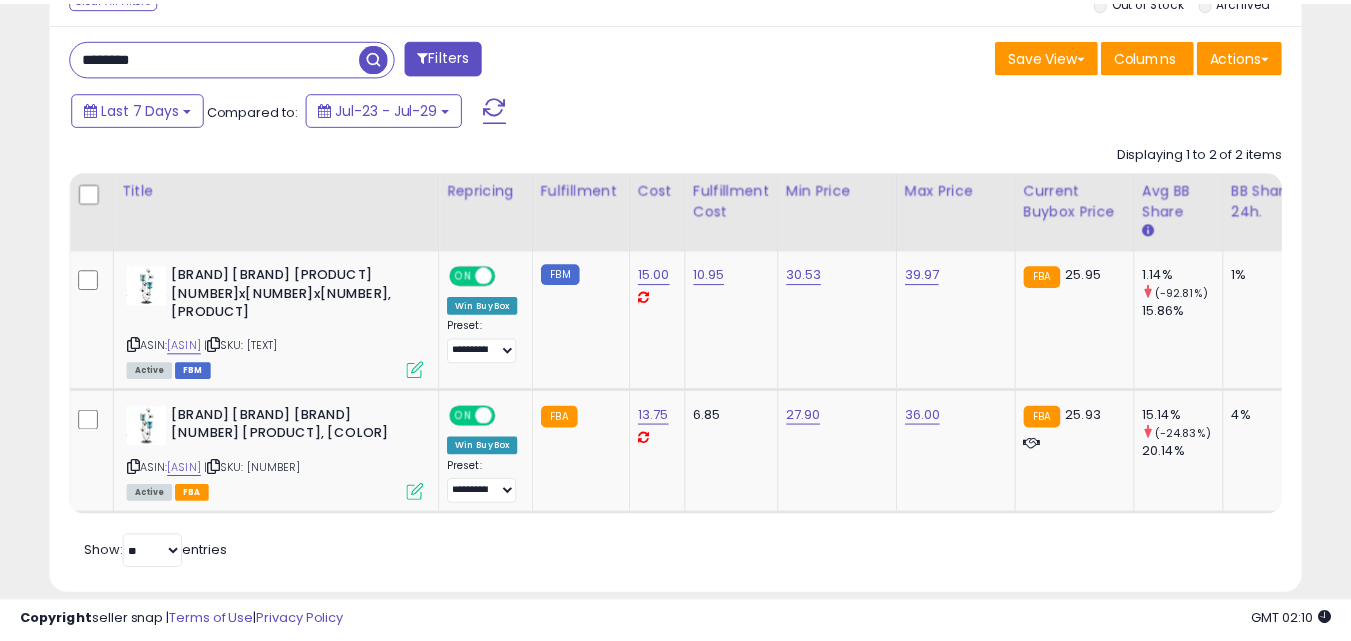 scroll, scrollTop: 410, scrollLeft: 724, axis: both 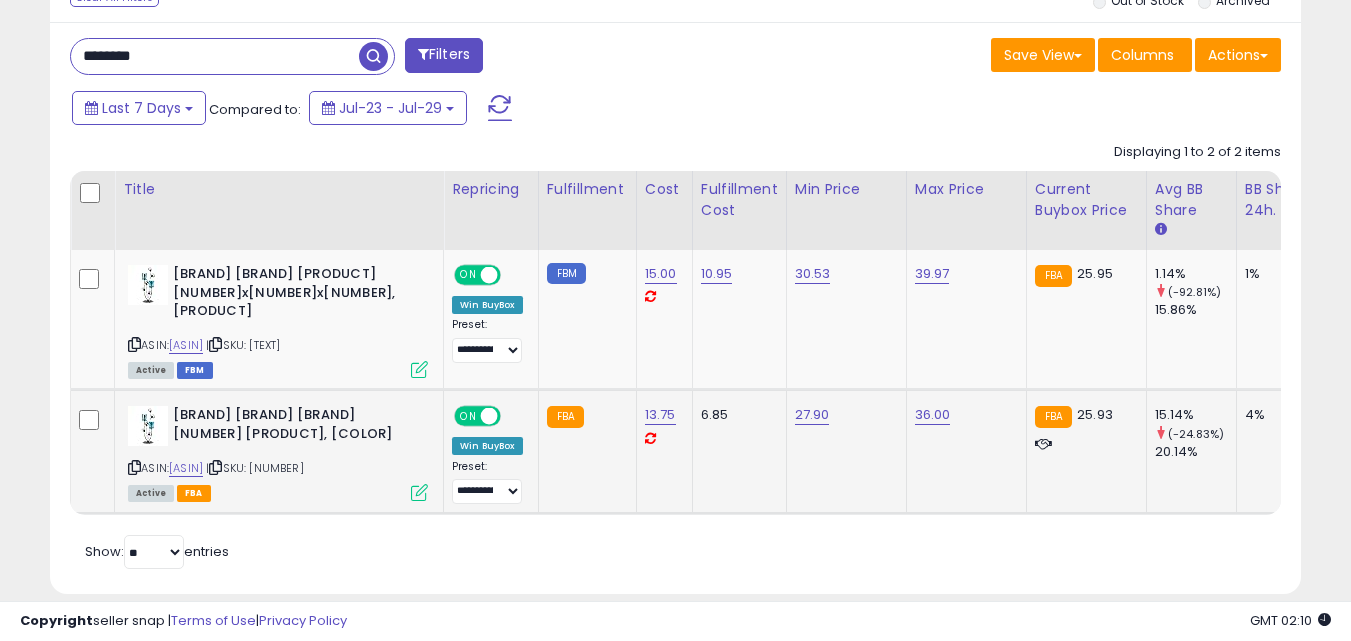 click at bounding box center (419, 492) 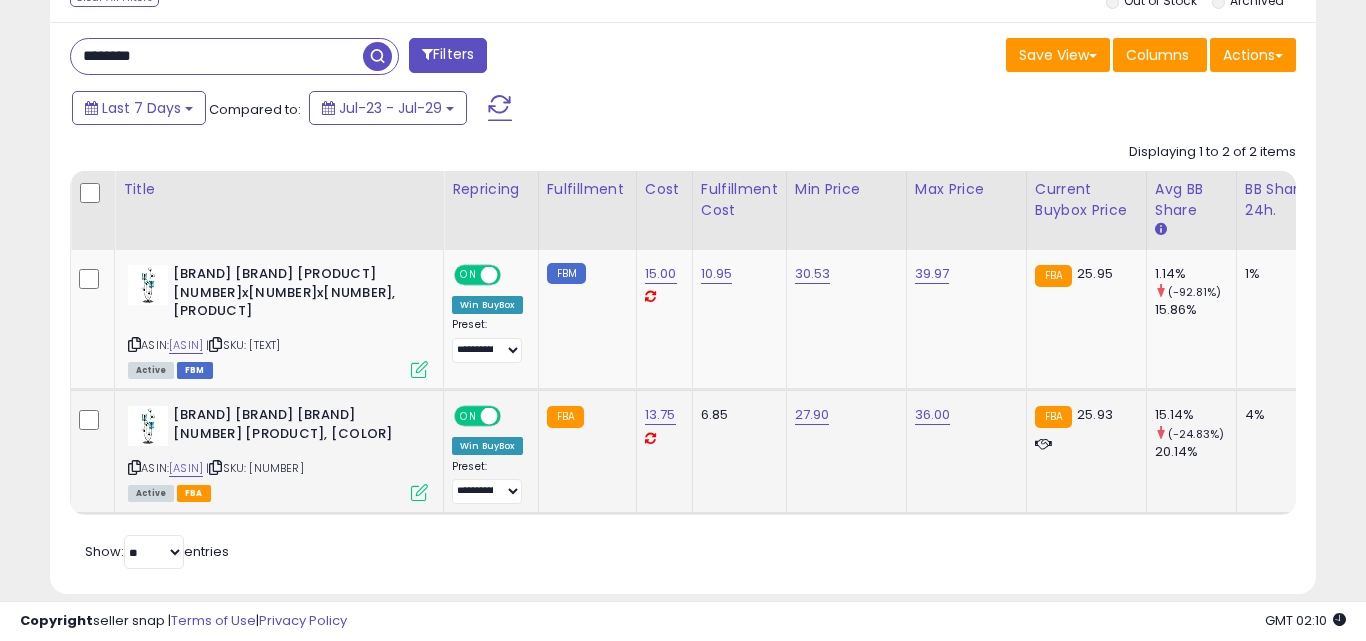 scroll, scrollTop: 999590, scrollLeft: 999267, axis: both 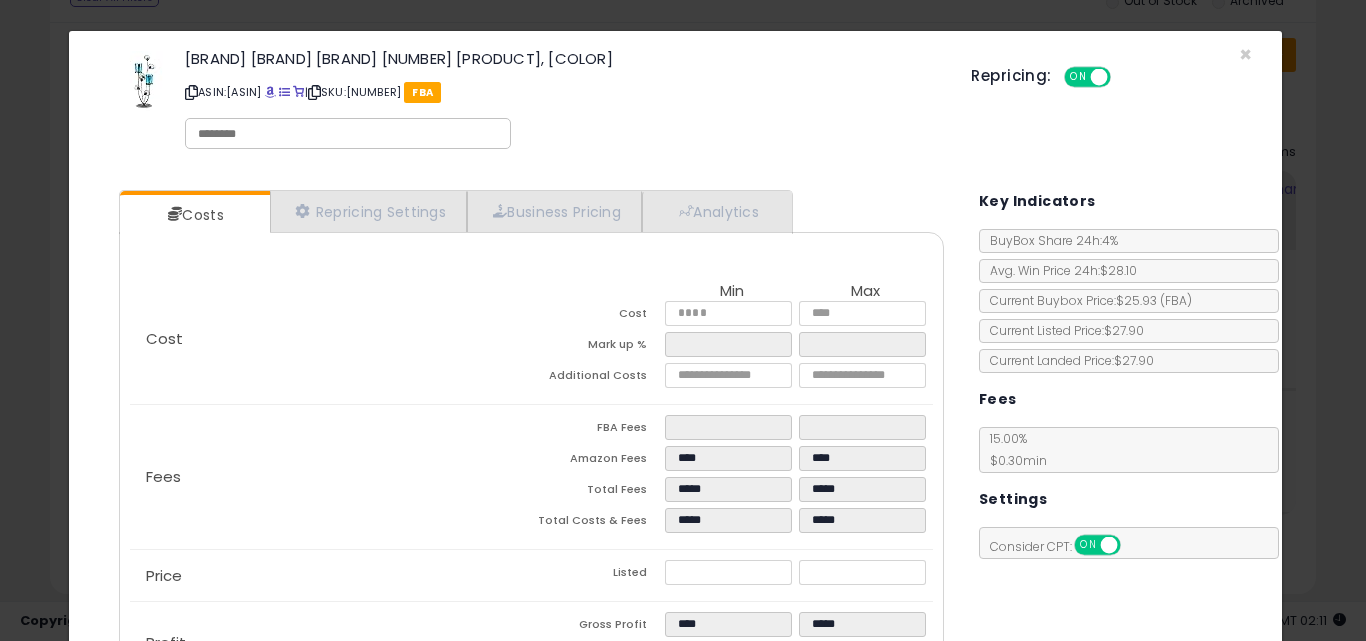 click on "× Close
[BRAND] [BRAND] [BRAND] [NUMBER] [PRODUCT], [COLOR]
ASIN: [ASIN]
|
SKU: [NUMBER]
[PRODUCT]
[PRODUCT]:
[PRODUCT]   [PRODUCT]
[PRODUCT] [PRODUCT]..." 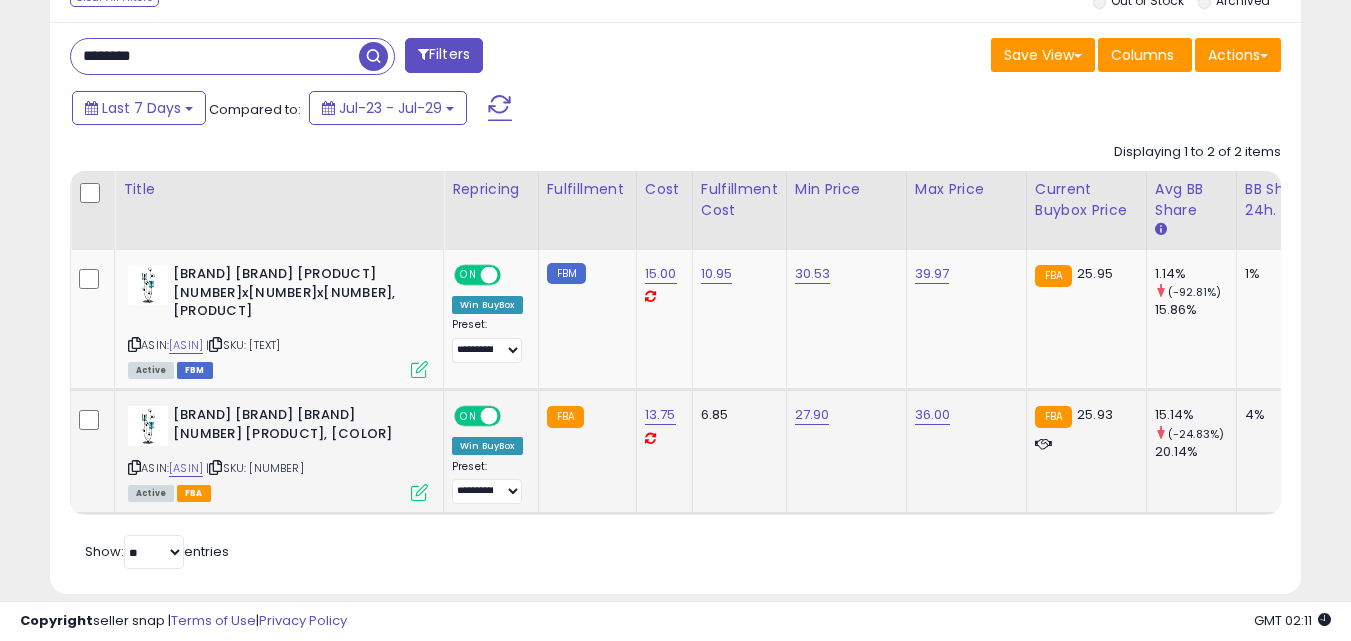 scroll, scrollTop: 410, scrollLeft: 724, axis: both 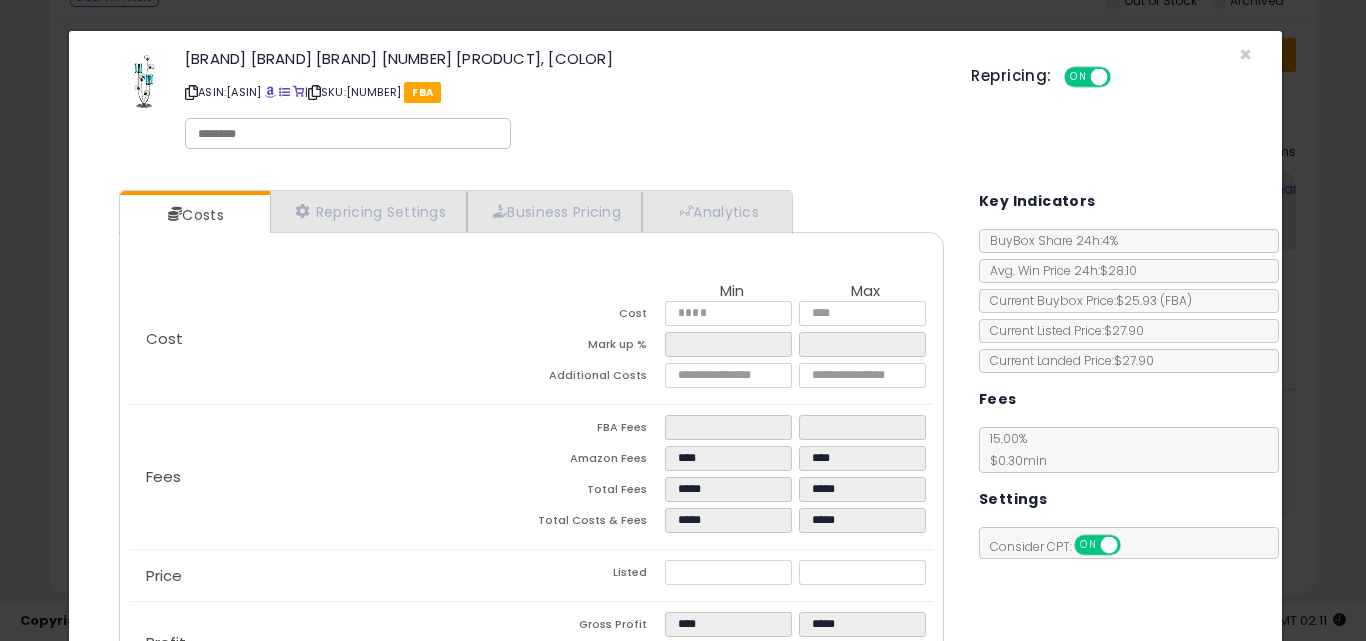 click on "× Close
[BRAND] [BRAND] [BRAND] [NUMBER] [PRODUCT], [COLOR]
ASIN: [ASIN]
|
SKU: [NUMBER]
[PRODUCT]
[PRODUCT]:
[PRODUCT]   [PRODUCT]
[PRODUCT] [PRODUCT]..." 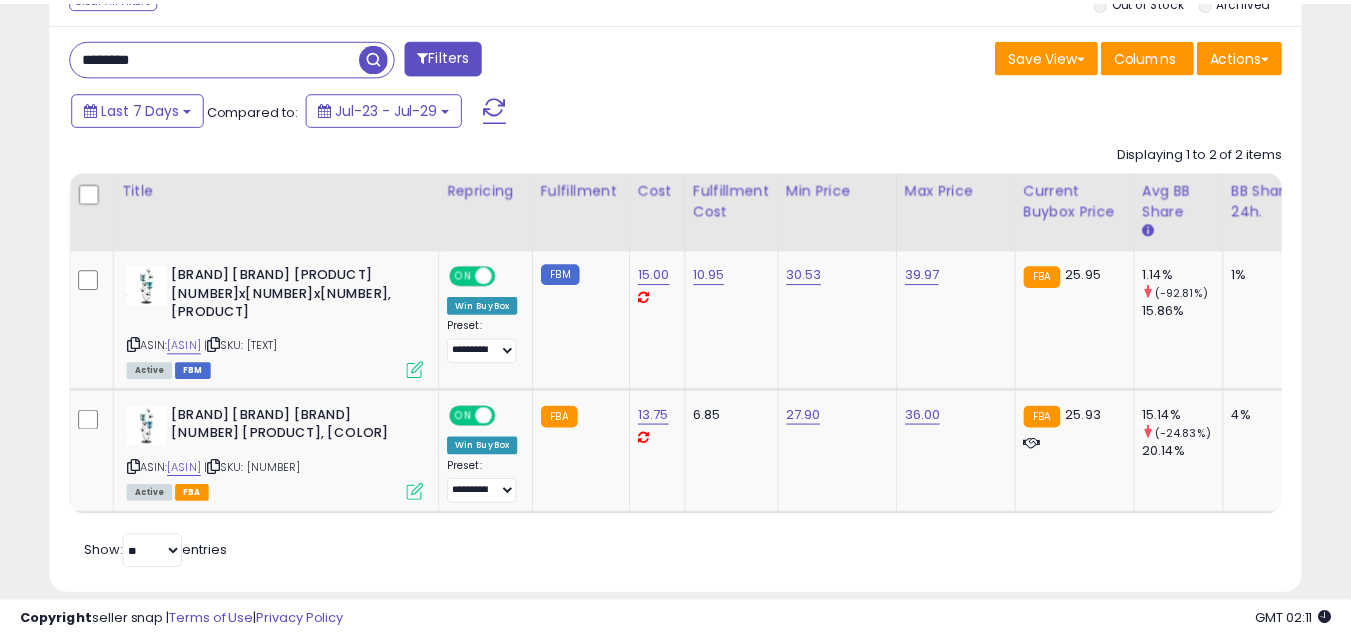 scroll, scrollTop: 410, scrollLeft: 724, axis: both 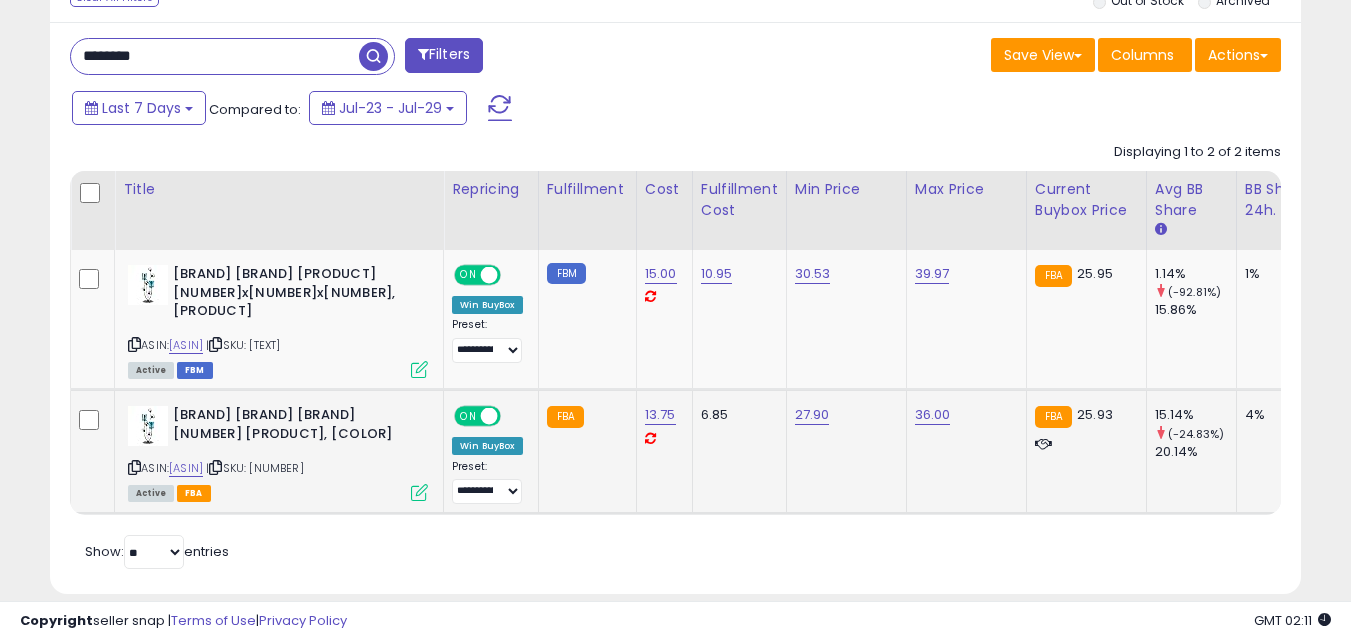 click at bounding box center (419, 492) 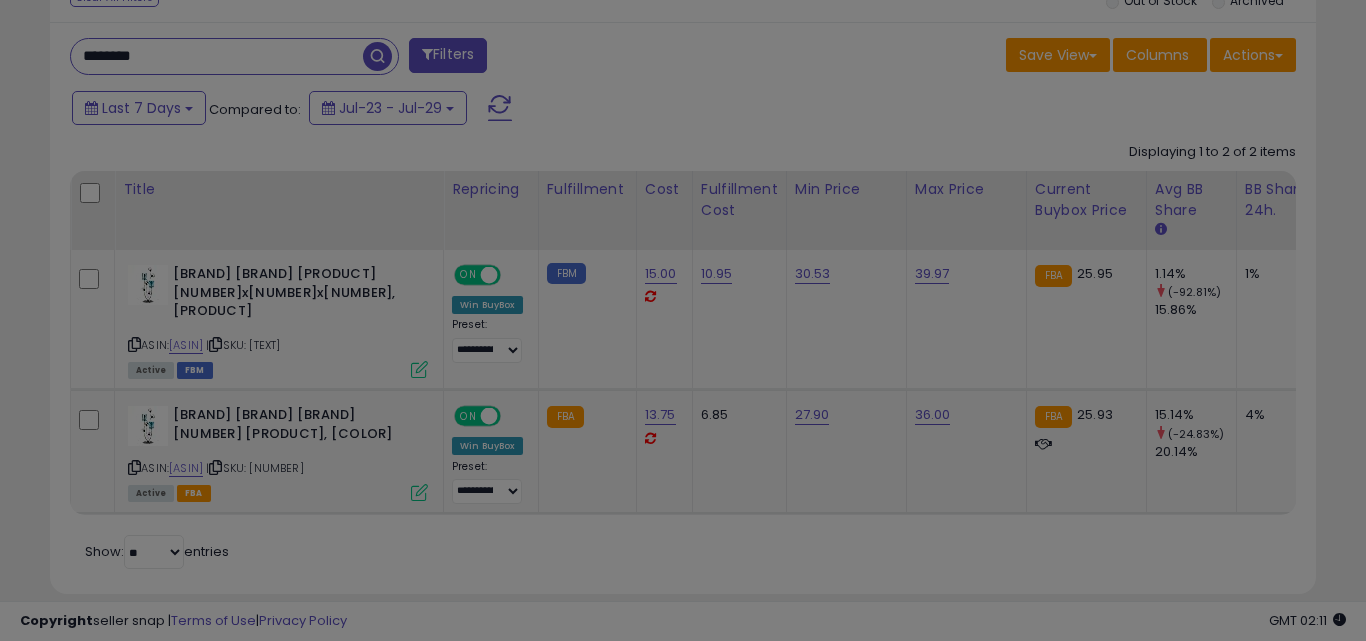 scroll, scrollTop: 999590, scrollLeft: 999267, axis: both 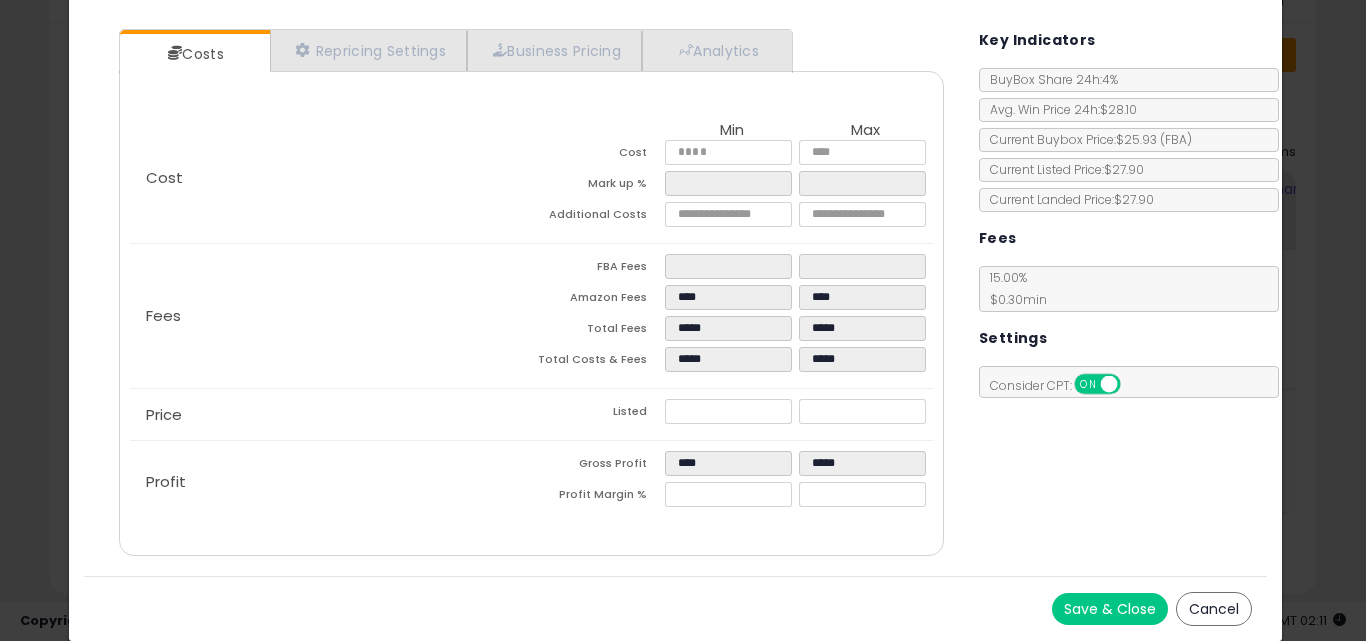 click on "× Close
[BRAND] [BRAND] [BRAND] [NUMBER] [PRODUCT], [COLOR]
ASIN: [ASIN]
|
SKU: [NUMBER]
[PRODUCT]
[PRODUCT]:
[PRODUCT]   [PRODUCT]
[PRODUCT] [PRODUCT]..." 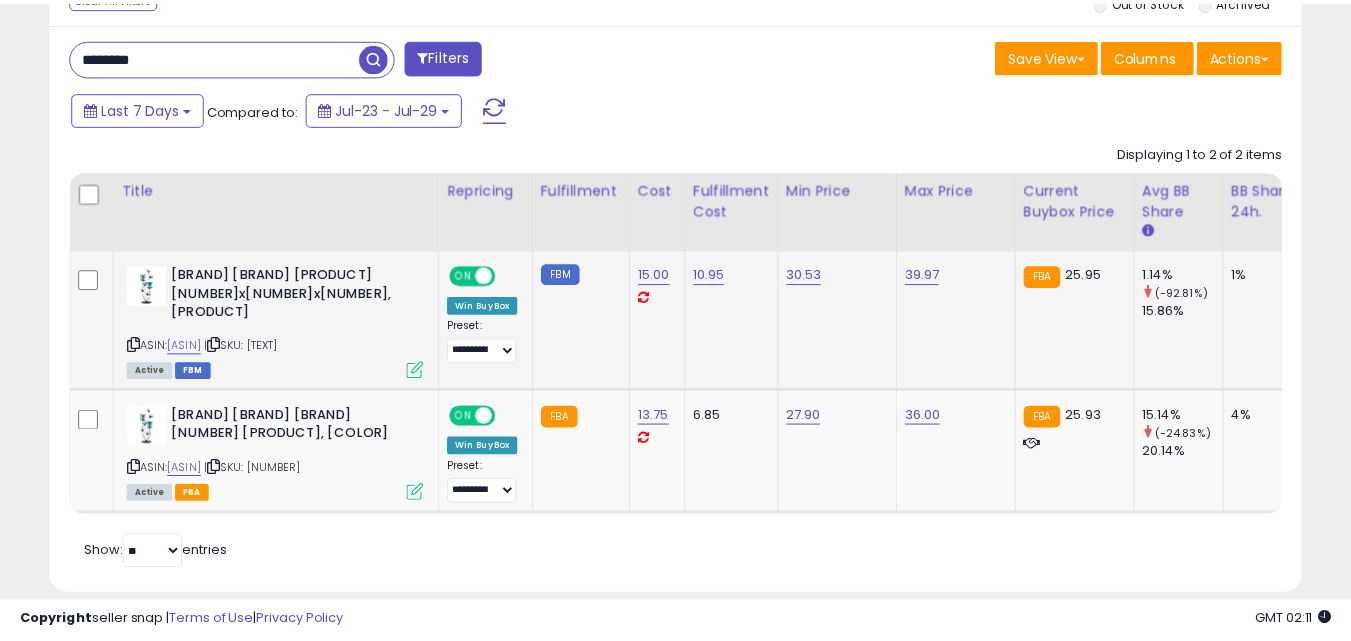 scroll, scrollTop: 410, scrollLeft: 724, axis: both 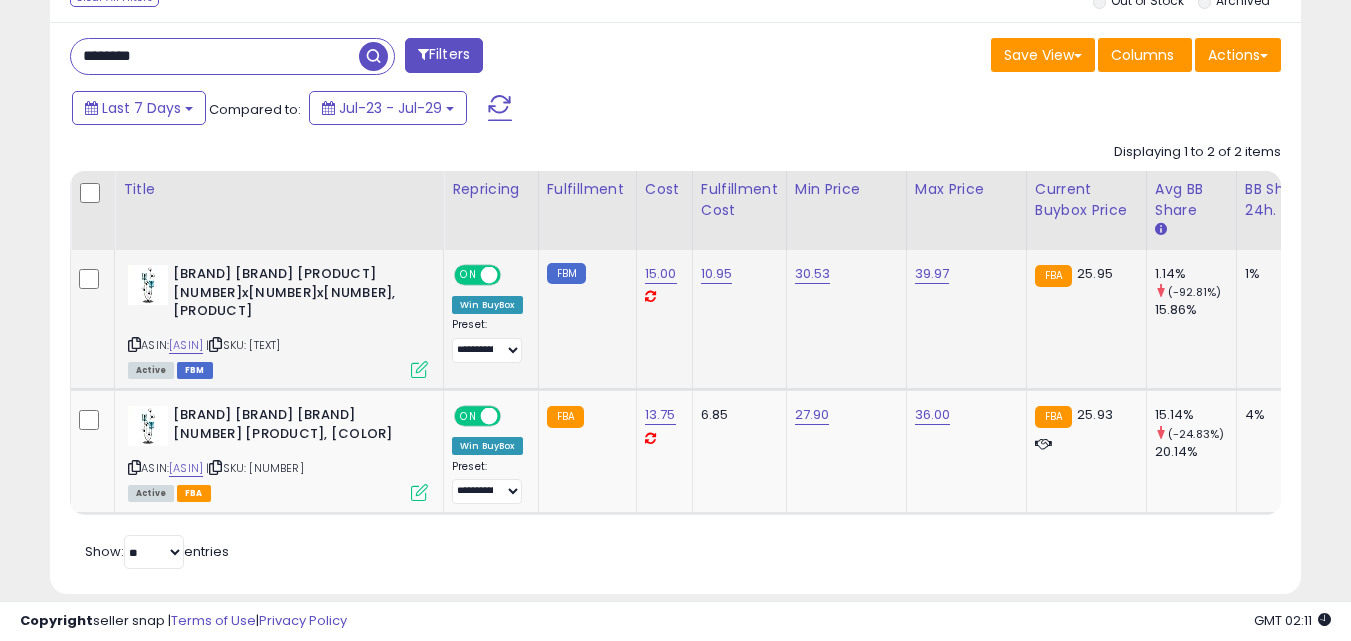 click at bounding box center (419, 369) 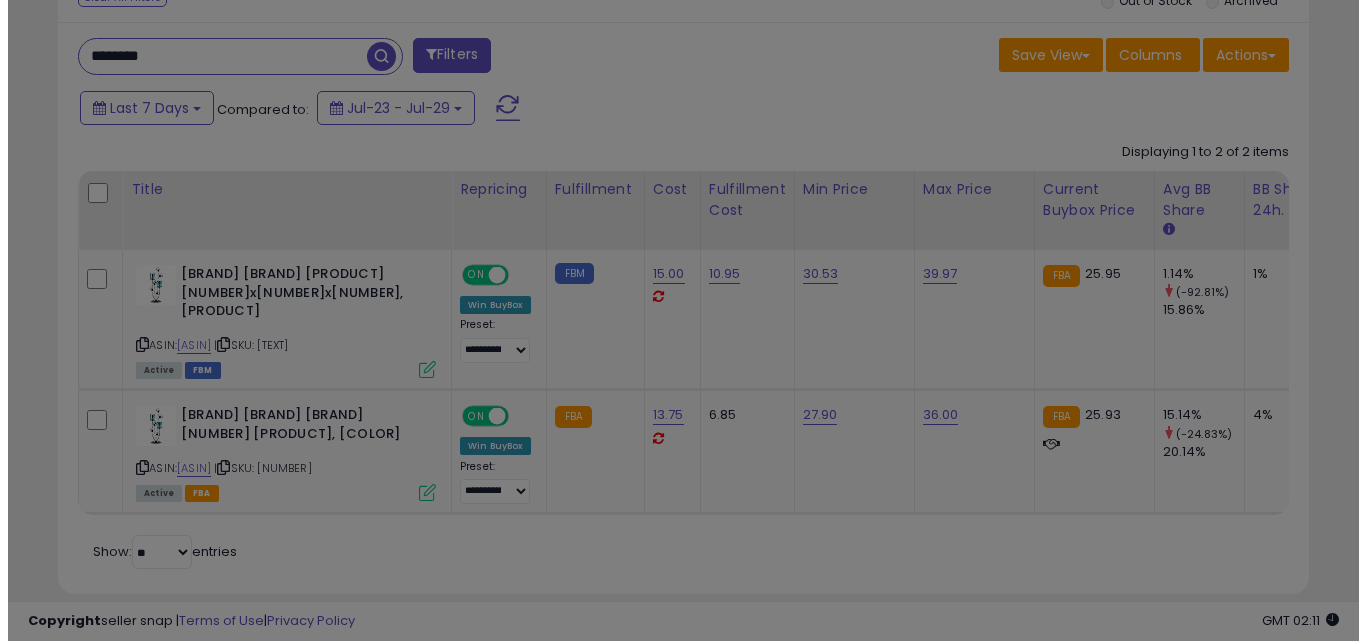 scroll, scrollTop: 999590, scrollLeft: 999267, axis: both 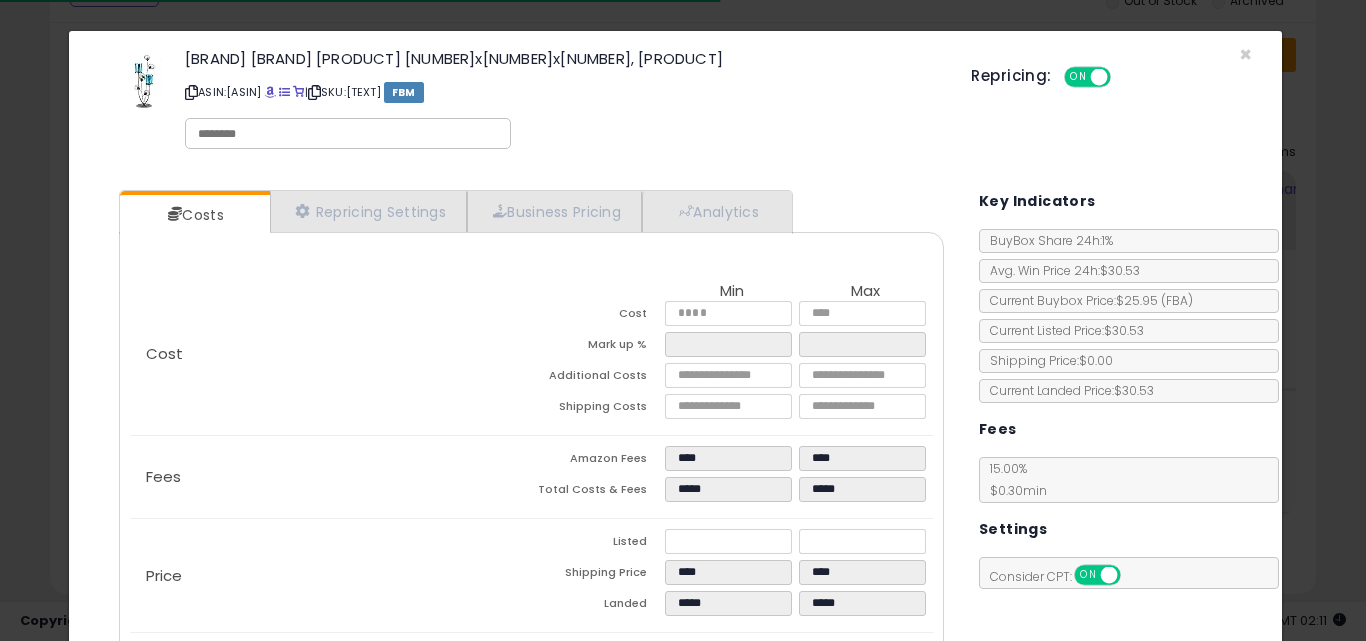 click on "× Close
[BRAND] [BRAND] [PRODUCT] [PRODUCT] [NUMBER]x[NUMBER]x[NUMBER], [PRODUCT]
ASIN: [ASIN]
|
SKU: [TEXT]
[PRODUCT]
[PRODUCT]:
[PRODUCT]   [PRODUCT]" 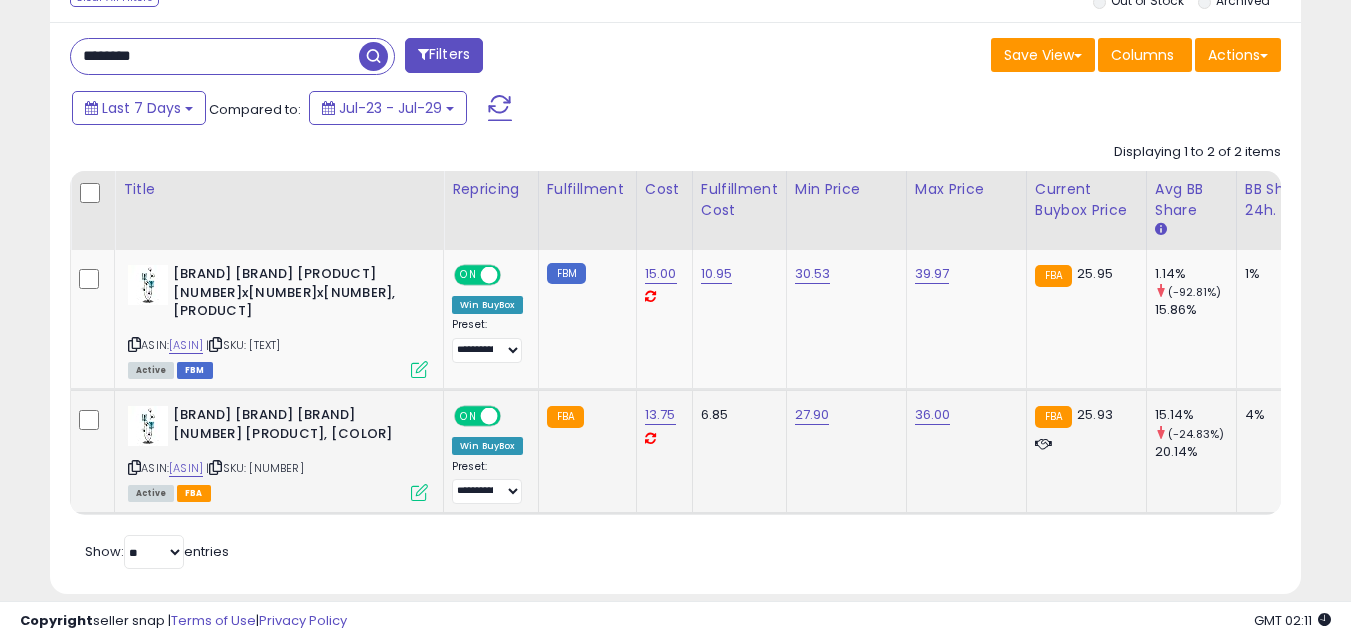 scroll, scrollTop: 410, scrollLeft: 724, axis: both 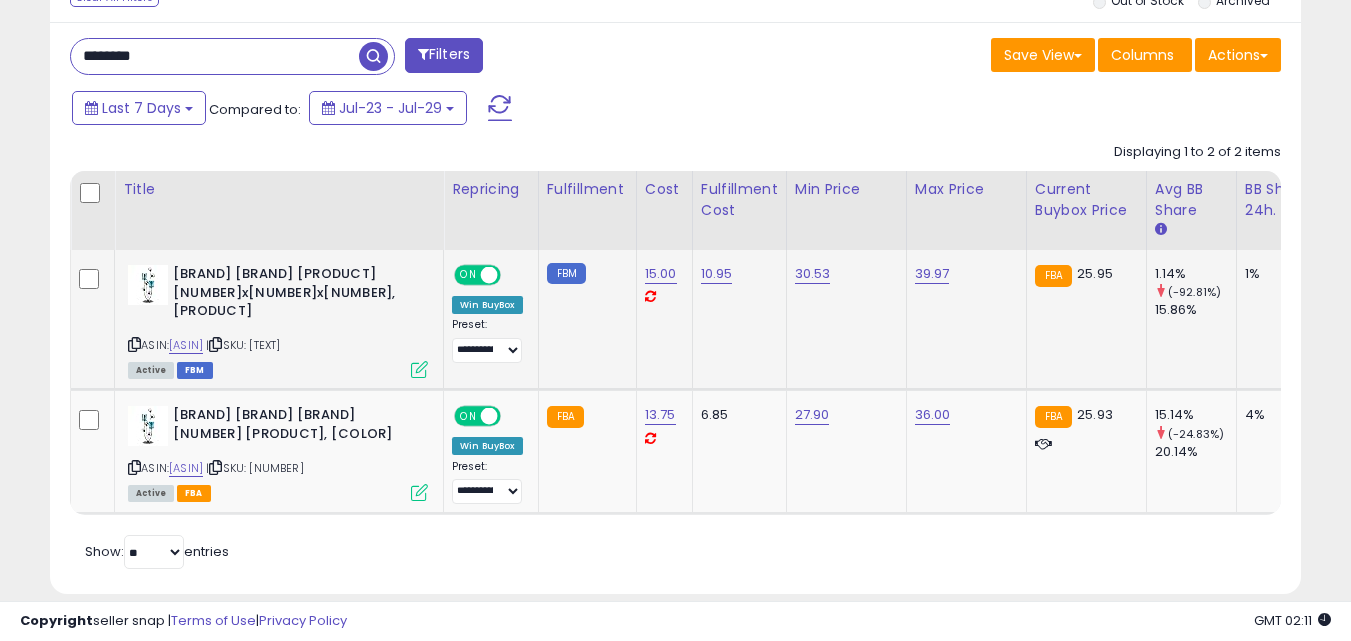 click on "ASIN: [ASIN] | SKU: [TEXT] [PRODUCT] [PRODUCT]" at bounding box center [278, 320] 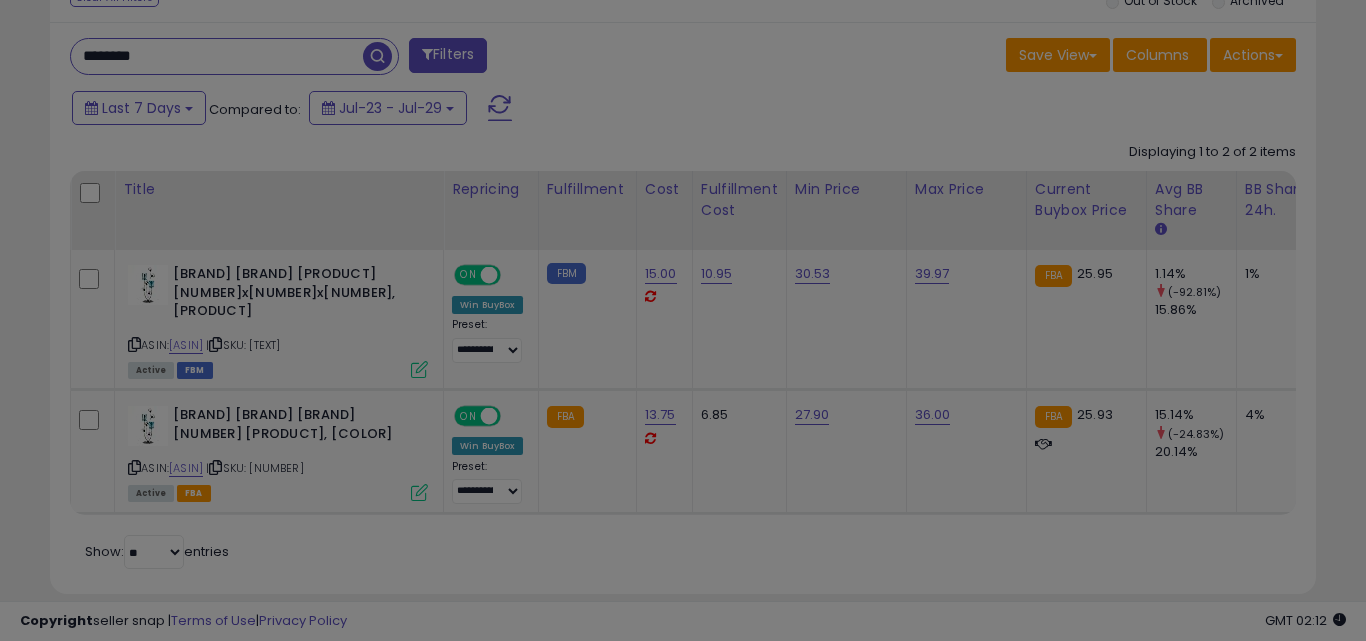 scroll, scrollTop: 999590, scrollLeft: 999267, axis: both 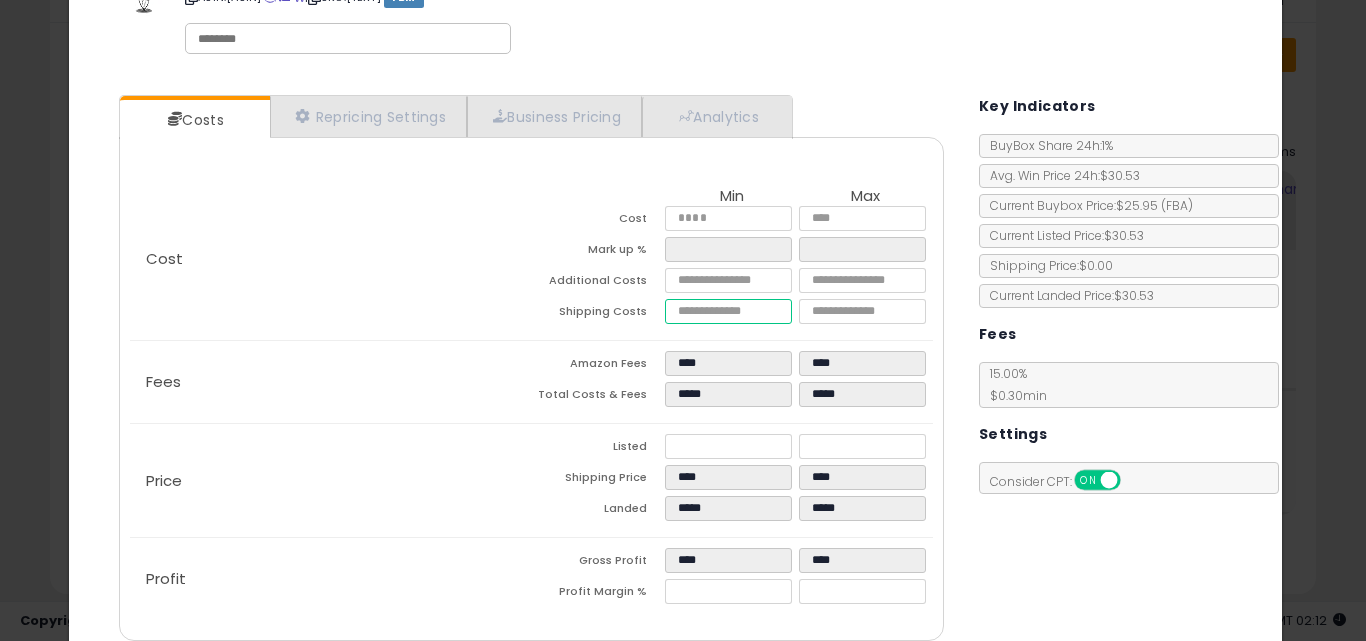 click on "*****" at bounding box center (728, 311) 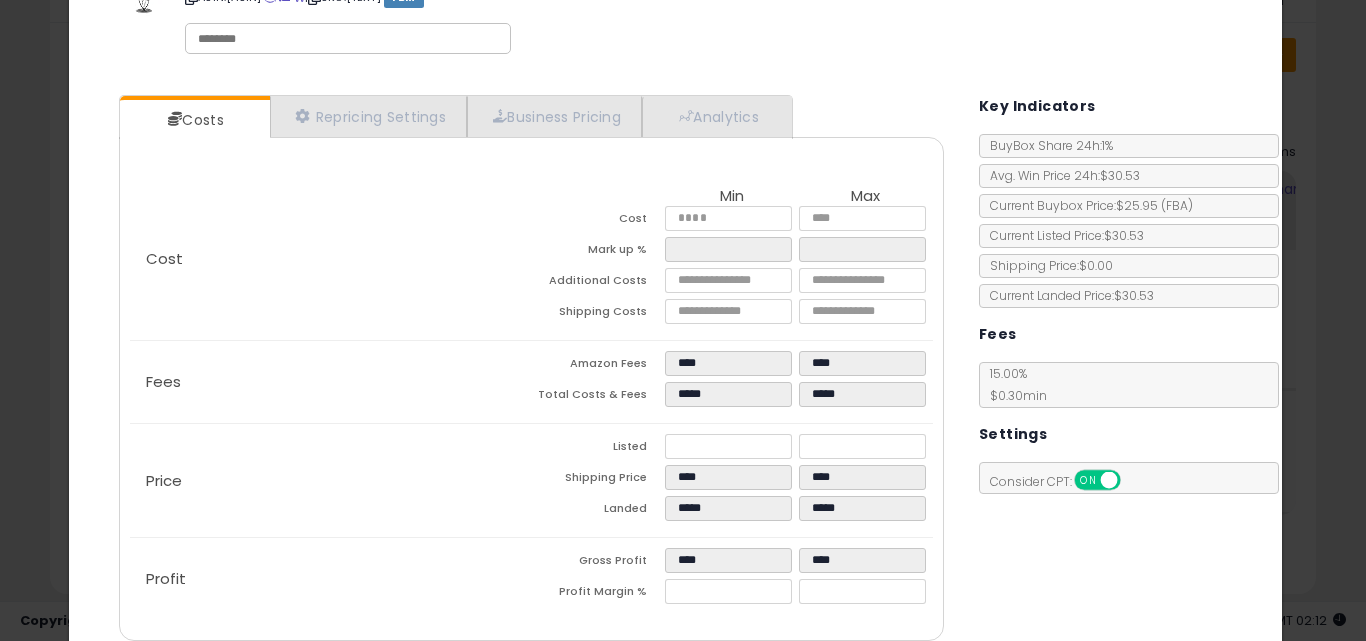 click on "Fees" at bounding box center [331, 382] 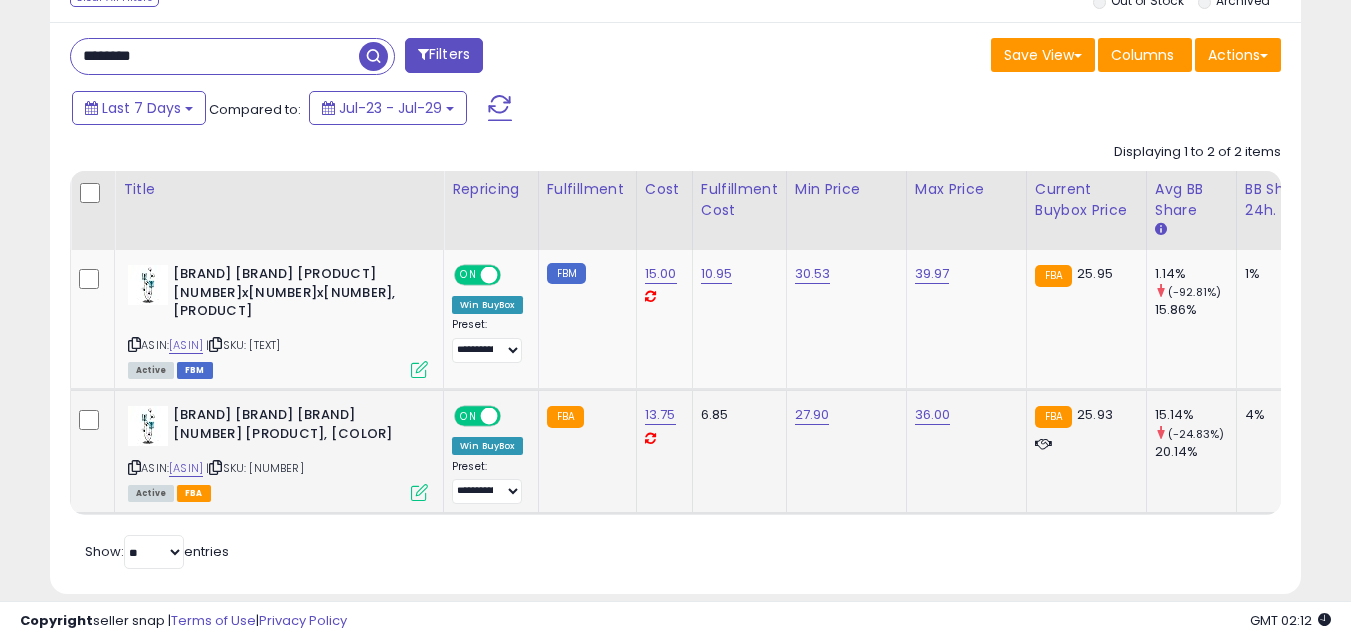scroll, scrollTop: 410, scrollLeft: 724, axis: both 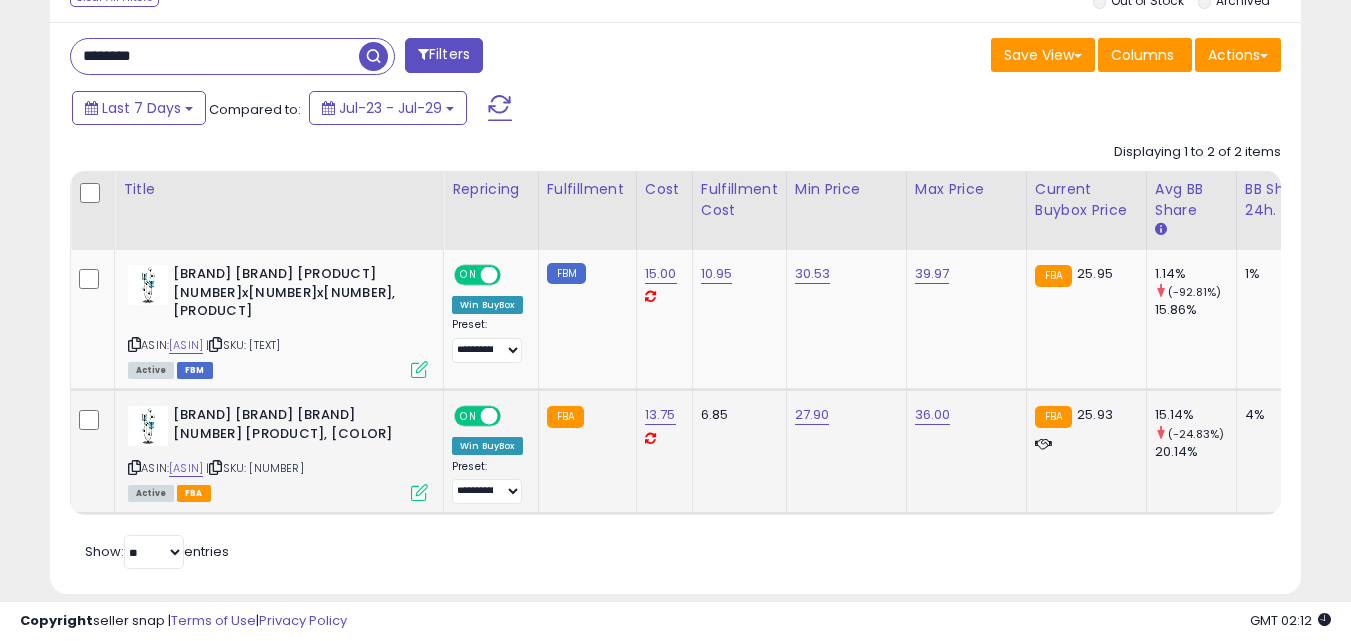 click at bounding box center [419, 492] 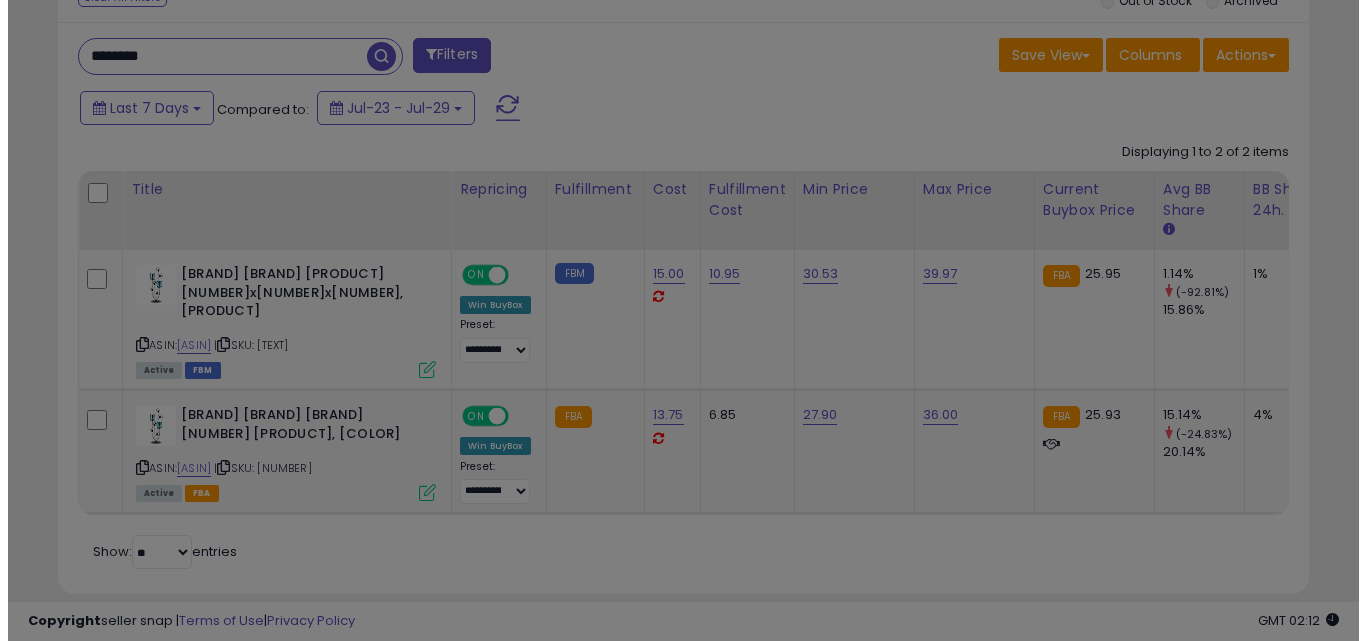 scroll, scrollTop: 999590, scrollLeft: 999267, axis: both 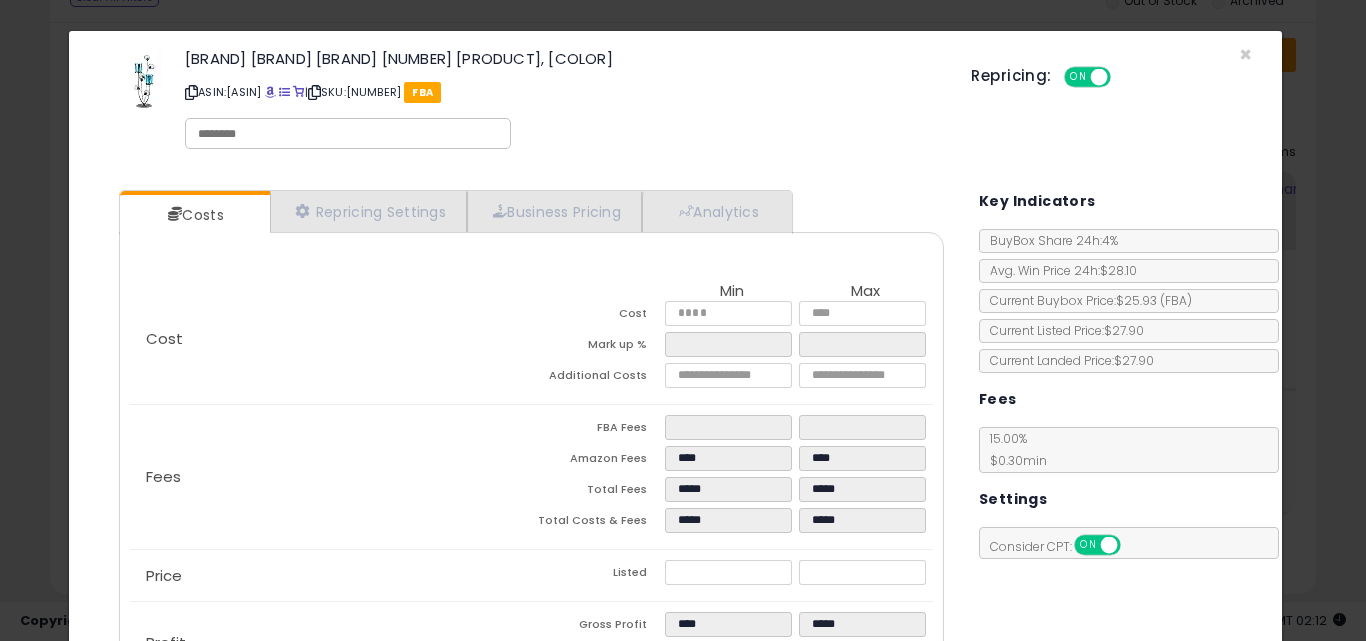 click on "× Close
[BRAND] [BRAND] [BRAND] [NUMBER] [PRODUCT], [COLOR]
ASIN: [ASIN]
|
SKU: [NUMBER]
[PRODUCT]
[PRODUCT]:
[PRODUCT]   [PRODUCT]
[PRODUCT] [PRODUCT]..." 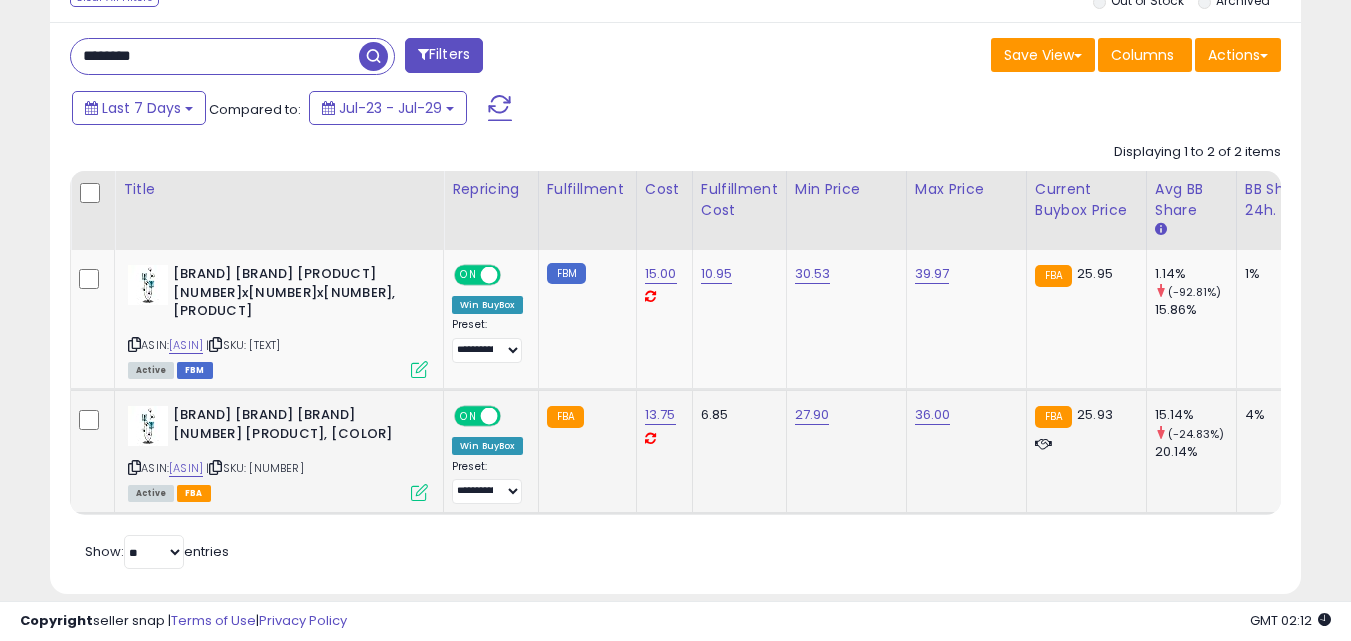 scroll, scrollTop: 410, scrollLeft: 724, axis: both 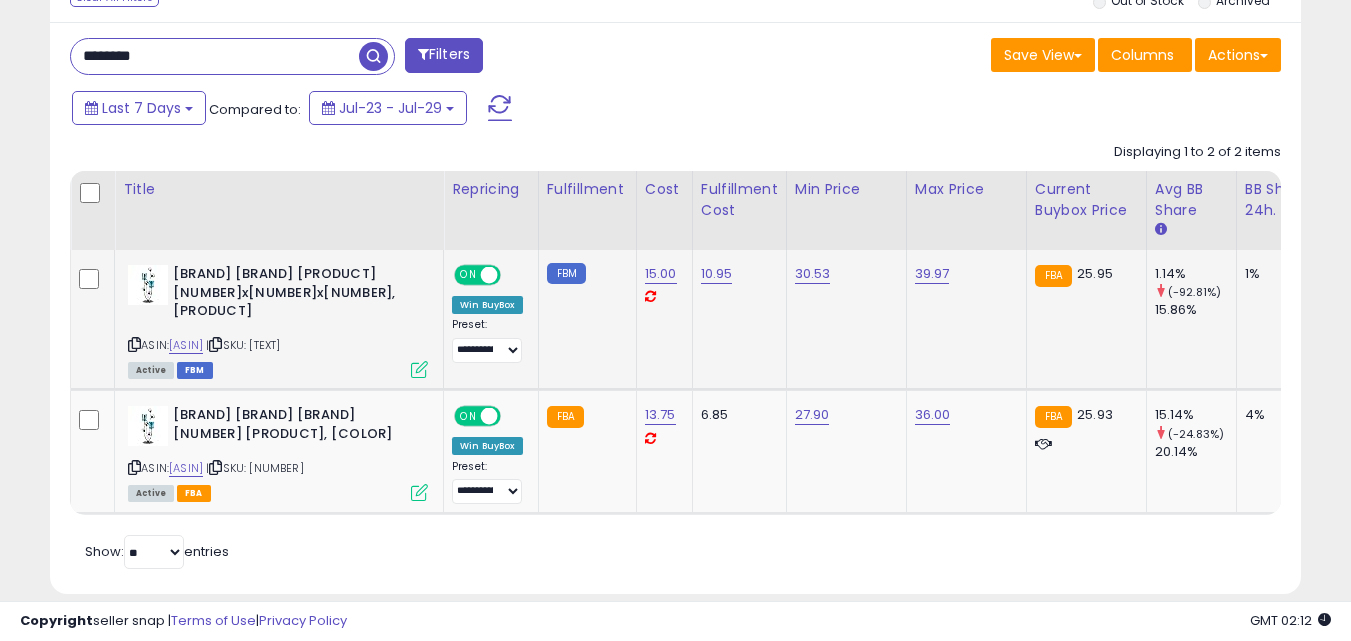 click at bounding box center [419, 369] 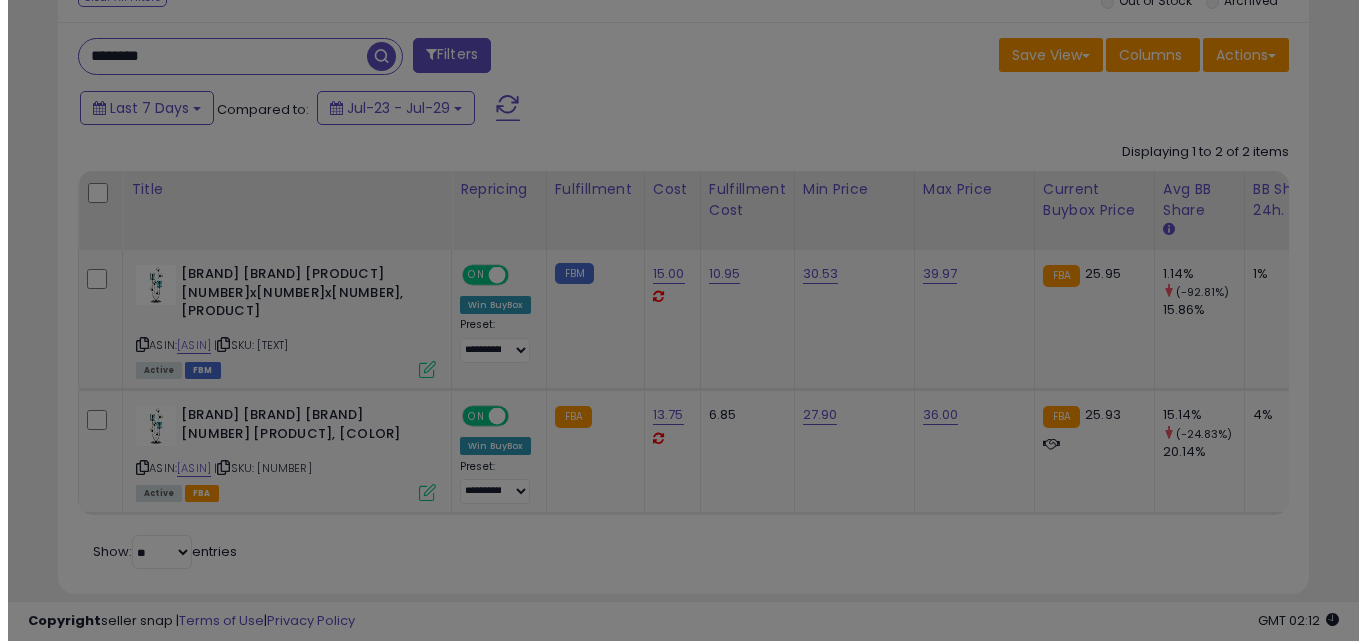 scroll, scrollTop: 999590, scrollLeft: 999267, axis: both 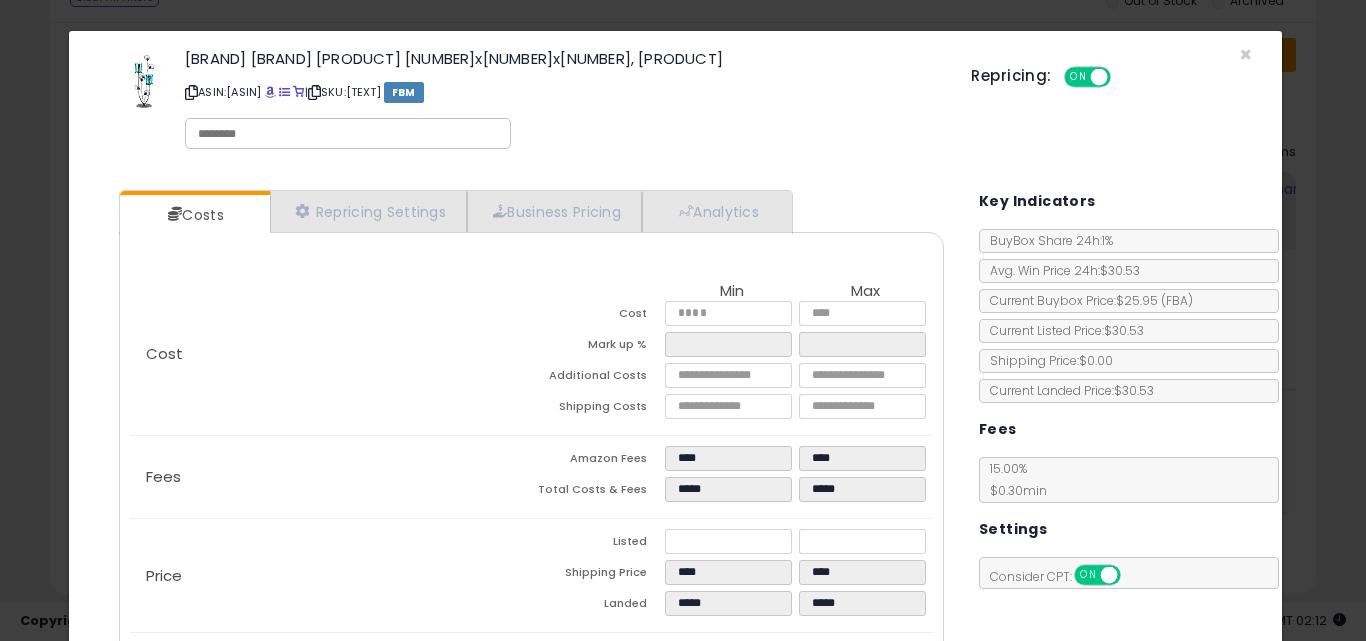 click on "× Close
[BRAND] [BRAND] [PRODUCT] [PRODUCT] [NUMBER]x[NUMBER]x[NUMBER], [PRODUCT]
ASIN: [ASIN]
|
SKU: [TEXT]
[PRODUCT]
[PRODUCT]:
[PRODUCT]   [PRODUCT]" 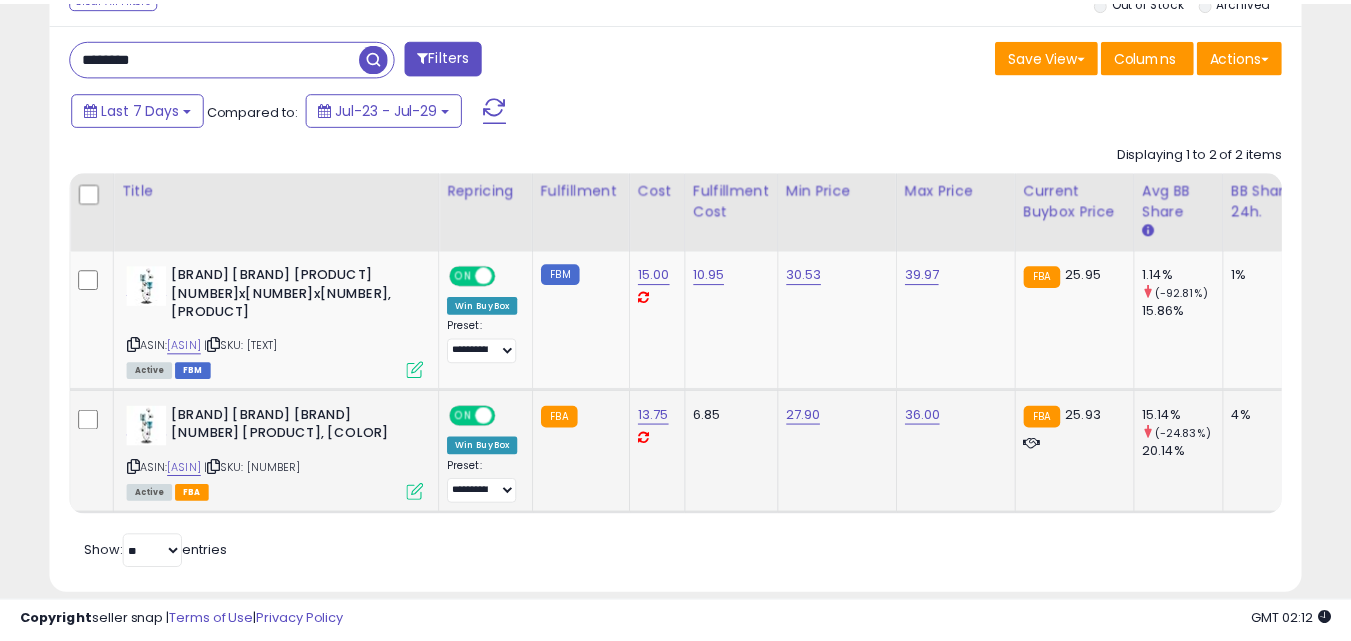 scroll, scrollTop: 410, scrollLeft: 724, axis: both 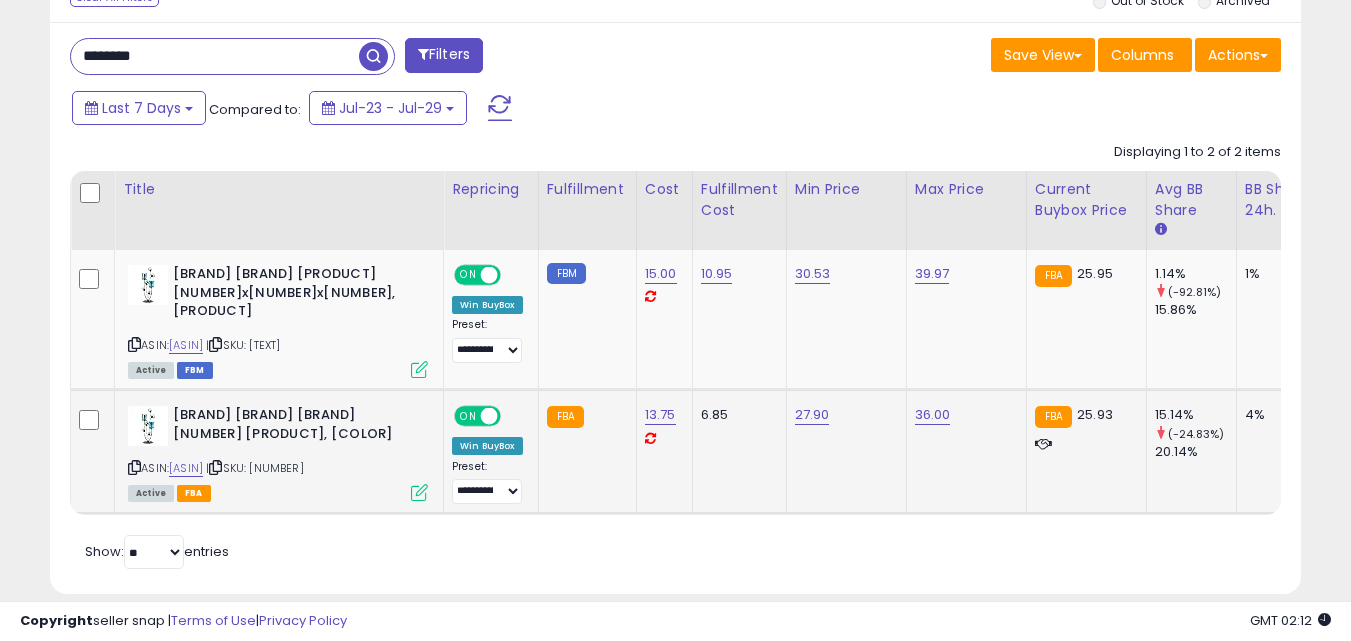 click on "[BRAND] [BRAND] [BRAND] [NUMBER] [PRODUCT], [COLOR] ASIN: [ASIN] | SKU: [NUMBER] [PRODUCT] [PRODUCT]" 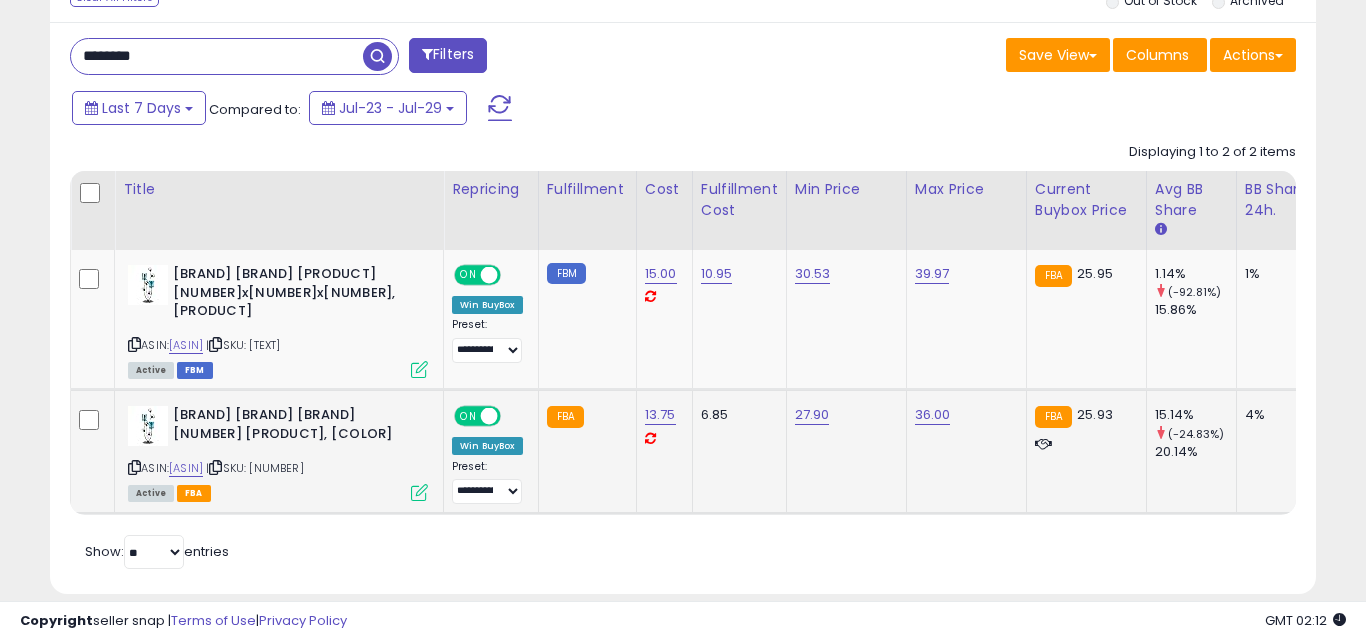 scroll, scrollTop: 999590, scrollLeft: 999267, axis: both 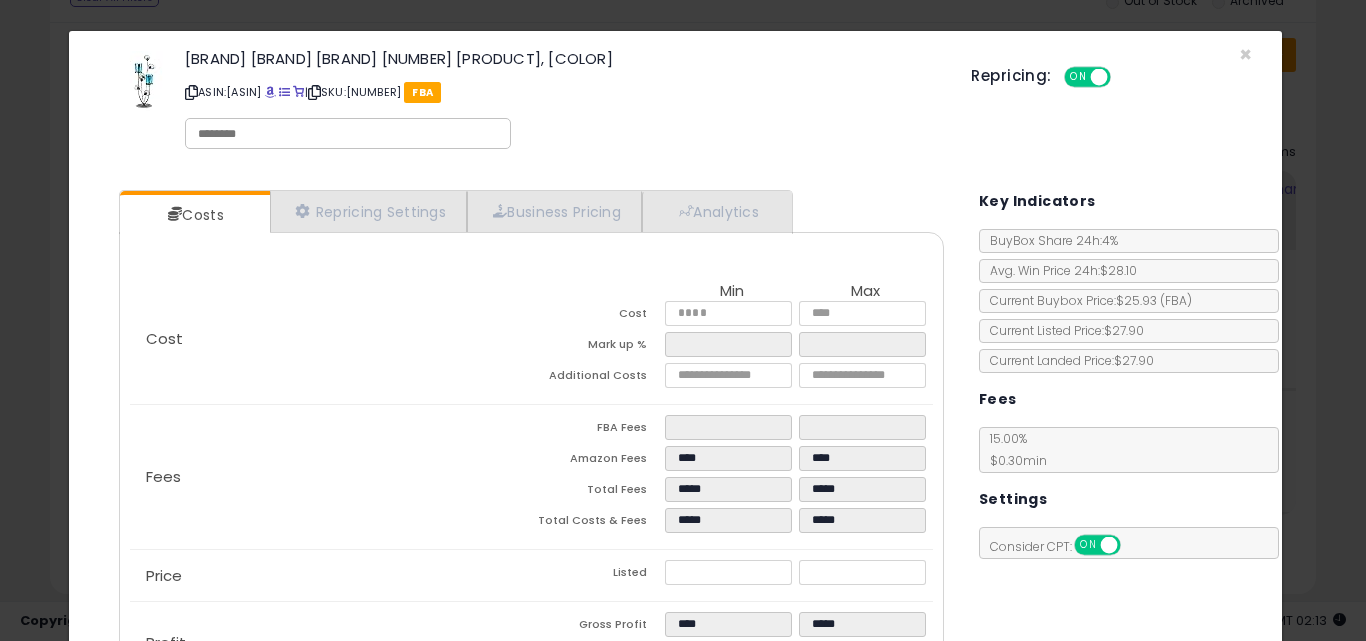 click on "× Close
[BRAND] [BRAND] [BRAND] [NUMBER] [PRODUCT], [COLOR]
ASIN: [ASIN]
|
SKU: [NUMBER]
[PRODUCT]
[PRODUCT]:
[PRODUCT]   [PRODUCT]
[PRODUCT] [PRODUCT]..." 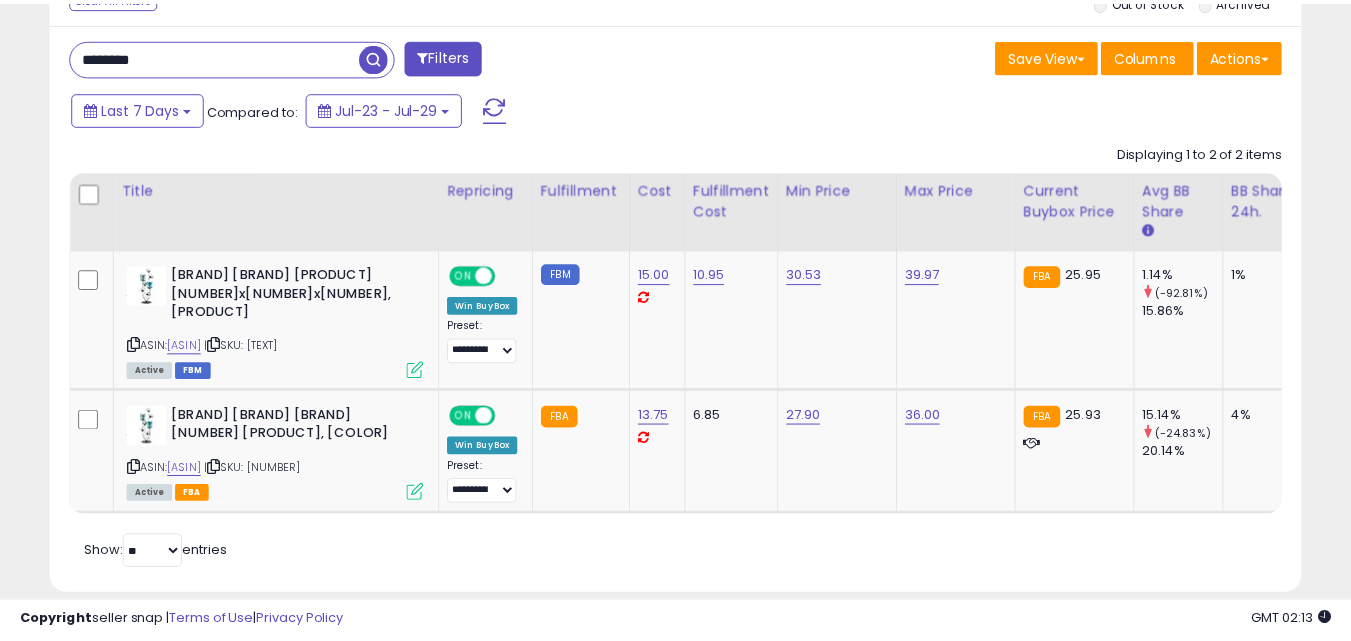scroll, scrollTop: 410, scrollLeft: 724, axis: both 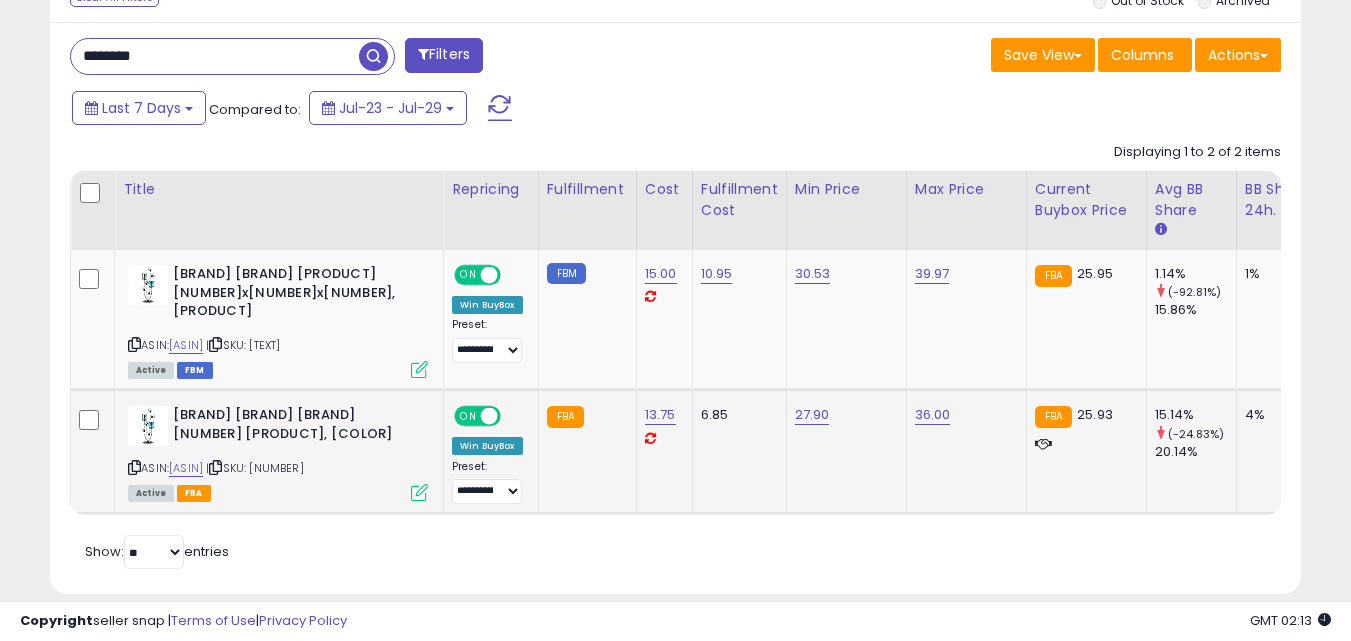 click at bounding box center (419, 492) 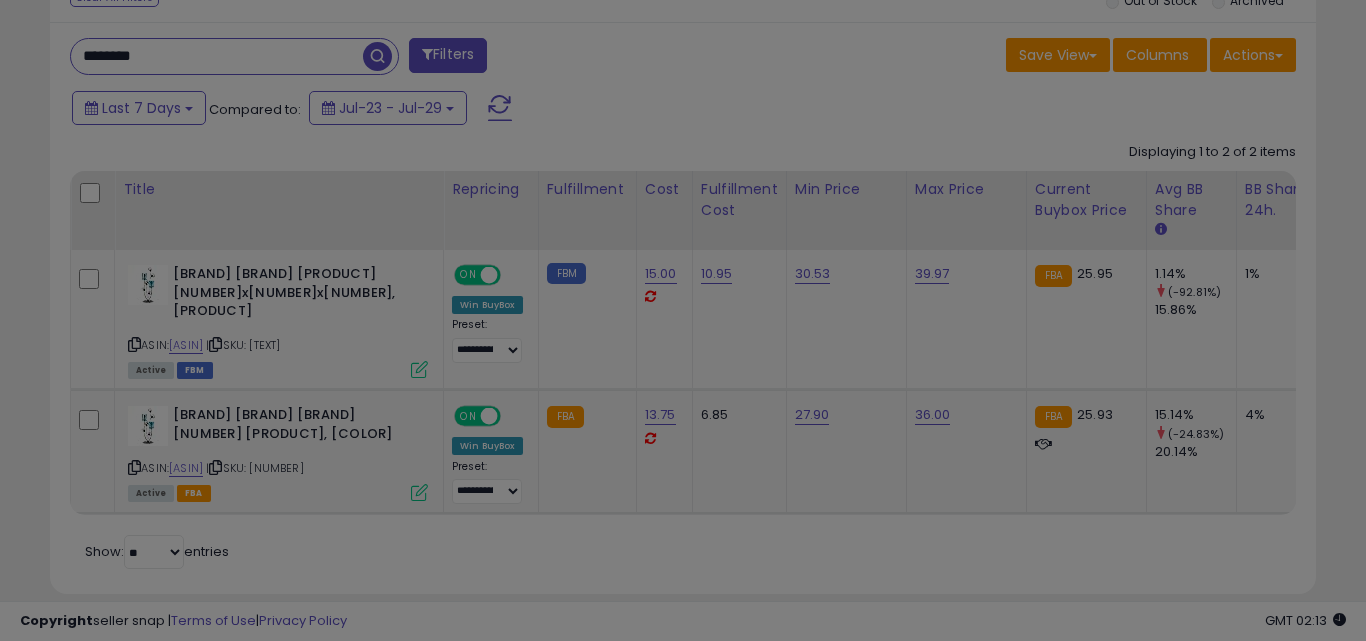 scroll, scrollTop: 999590, scrollLeft: 999267, axis: both 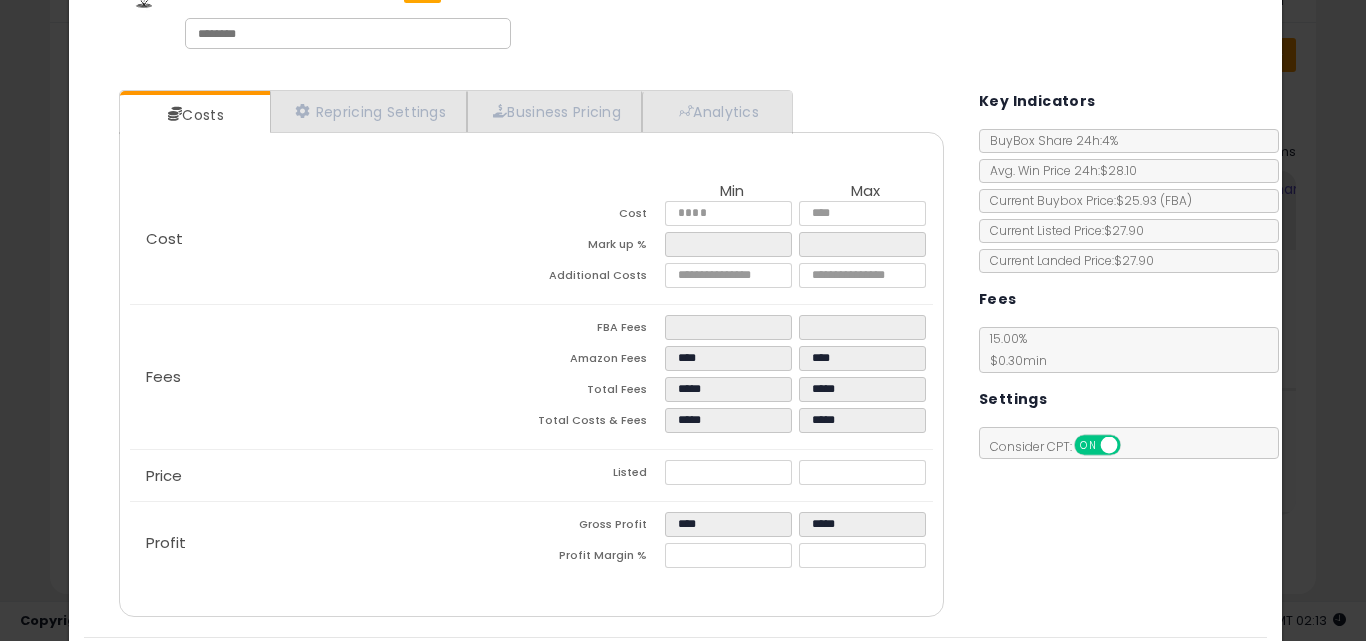 click on "Listed" at bounding box center (598, 475) 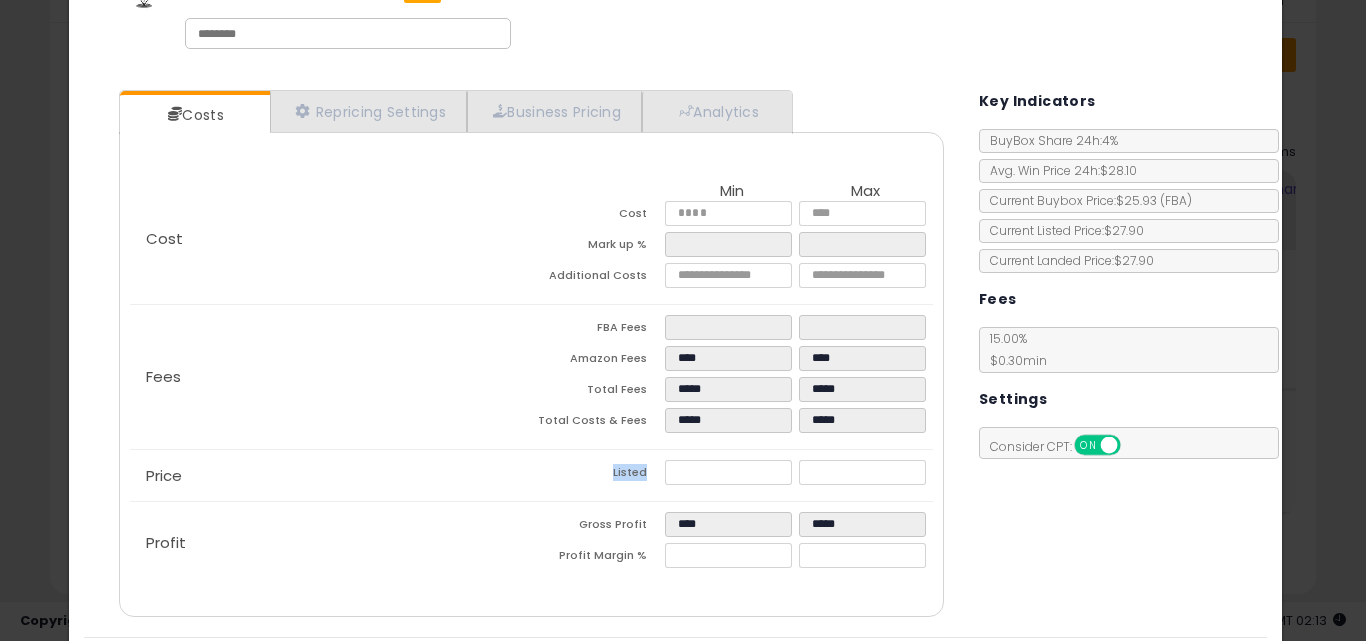 click on "Listed" at bounding box center (598, 475) 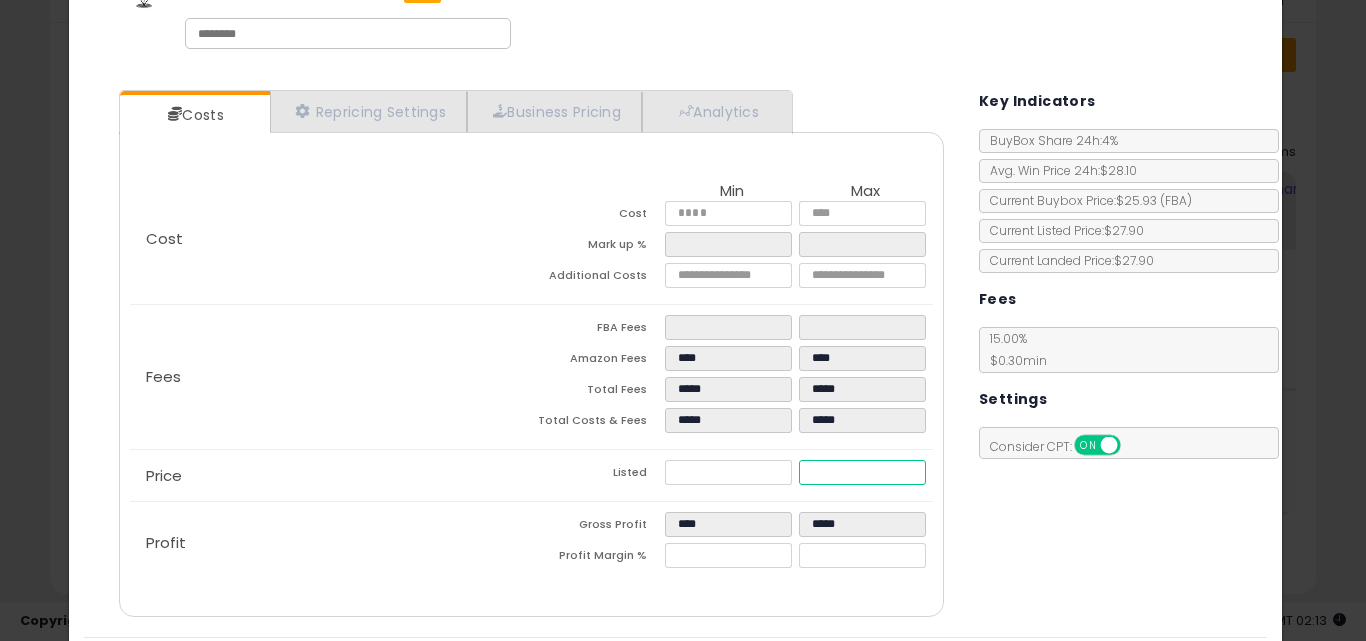 click on "*****" at bounding box center [862, 472] 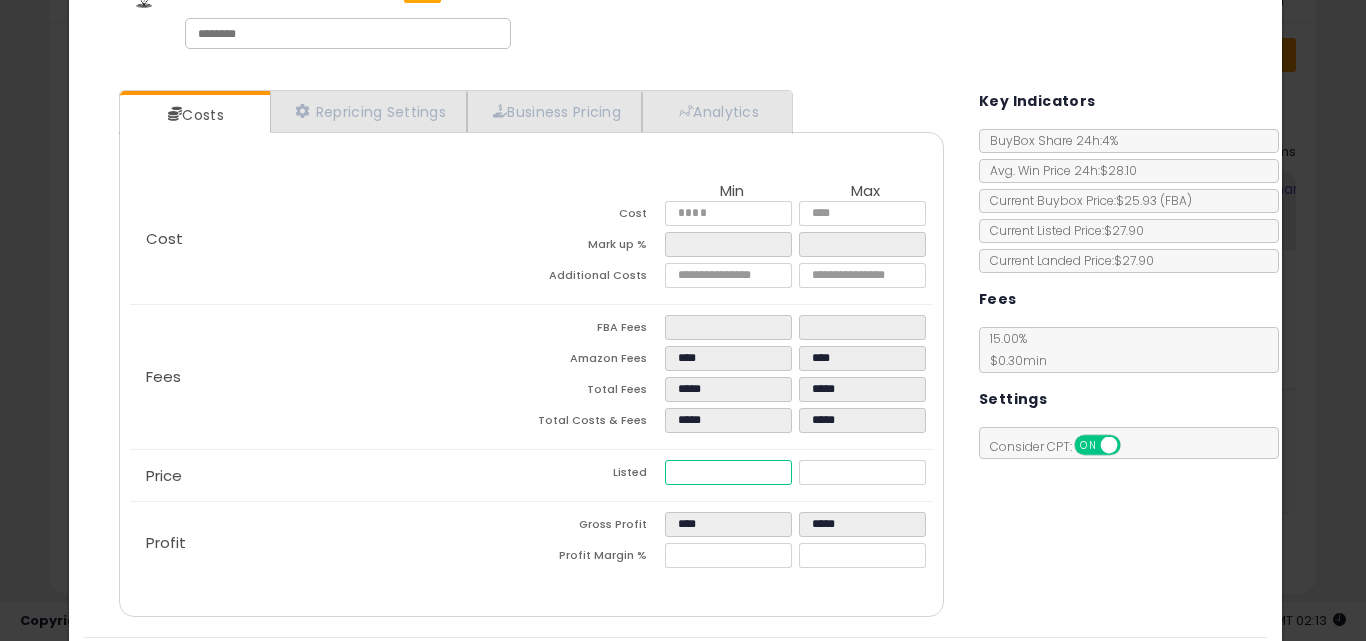 click on "*****" at bounding box center (728, 472) 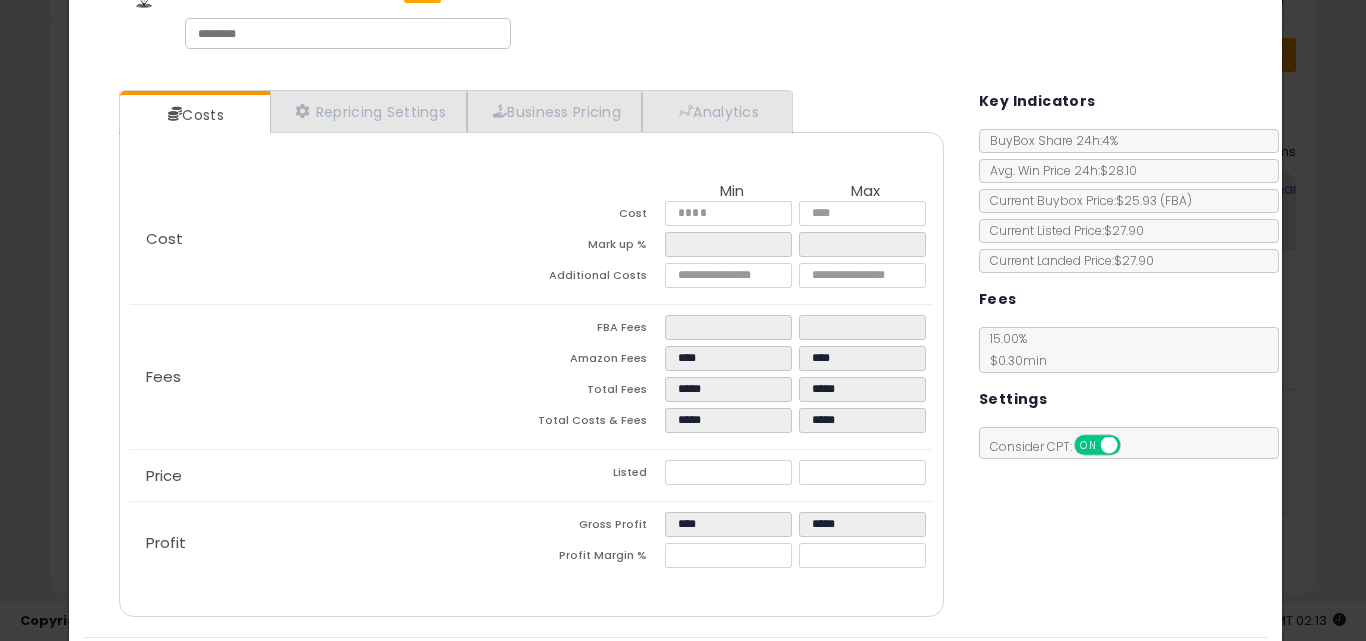 click on "× Close
[BRAND] [BRAND] [BRAND] [NUMBER] [PRODUCT], [COLOR]
ASIN: [ASIN]
|
SKU: [NUMBER]
[PRODUCT]
[PRODUCT]:
[PRODUCT]   [PRODUCT]
[PRODUCT] [PRODUCT]..." 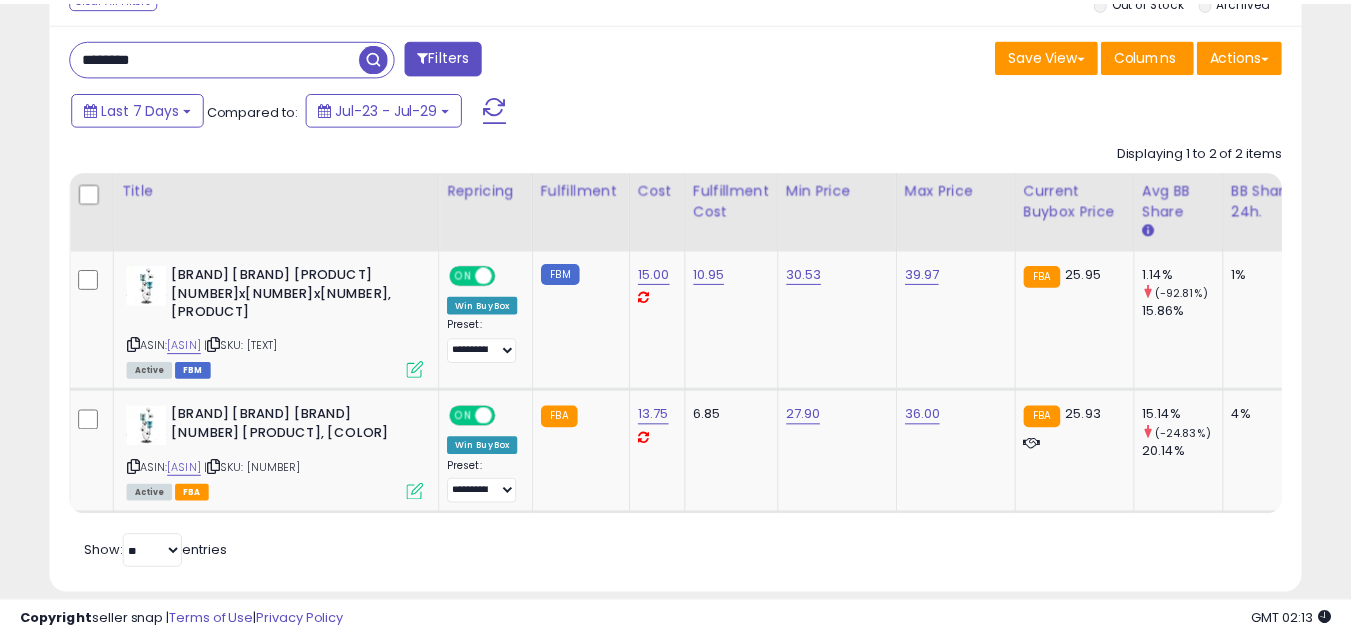scroll, scrollTop: 410, scrollLeft: 724, axis: both 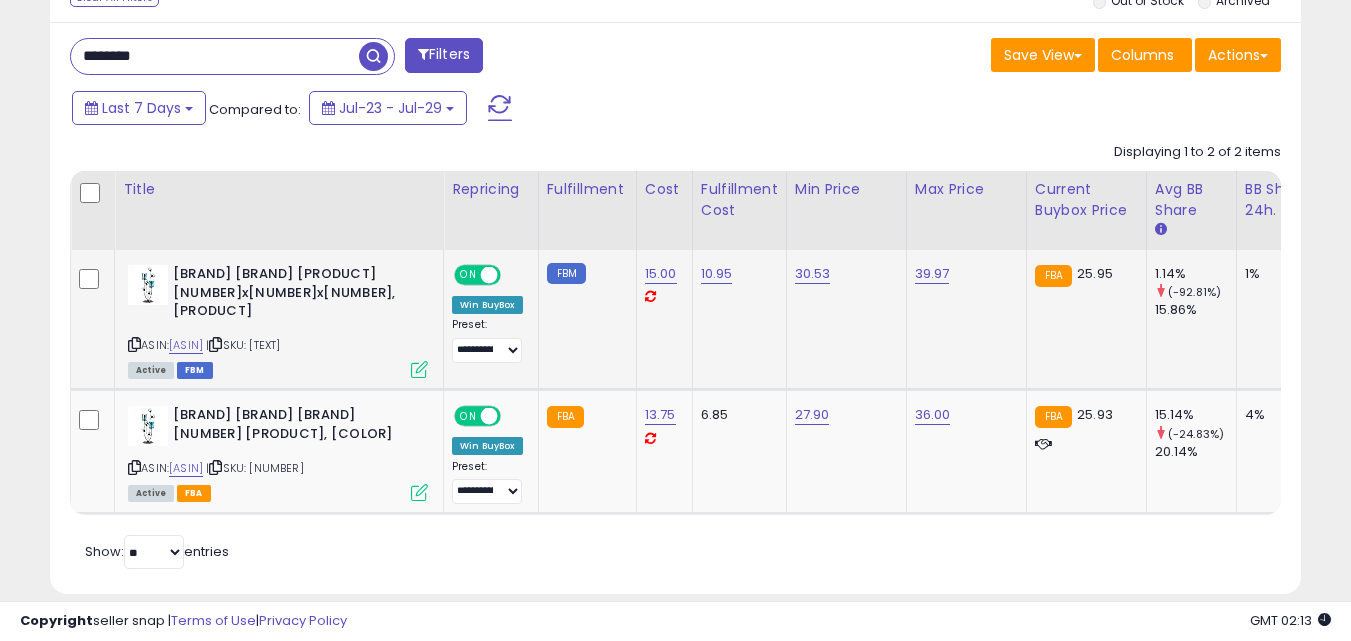 click on "Active FBM" at bounding box center [278, 369] 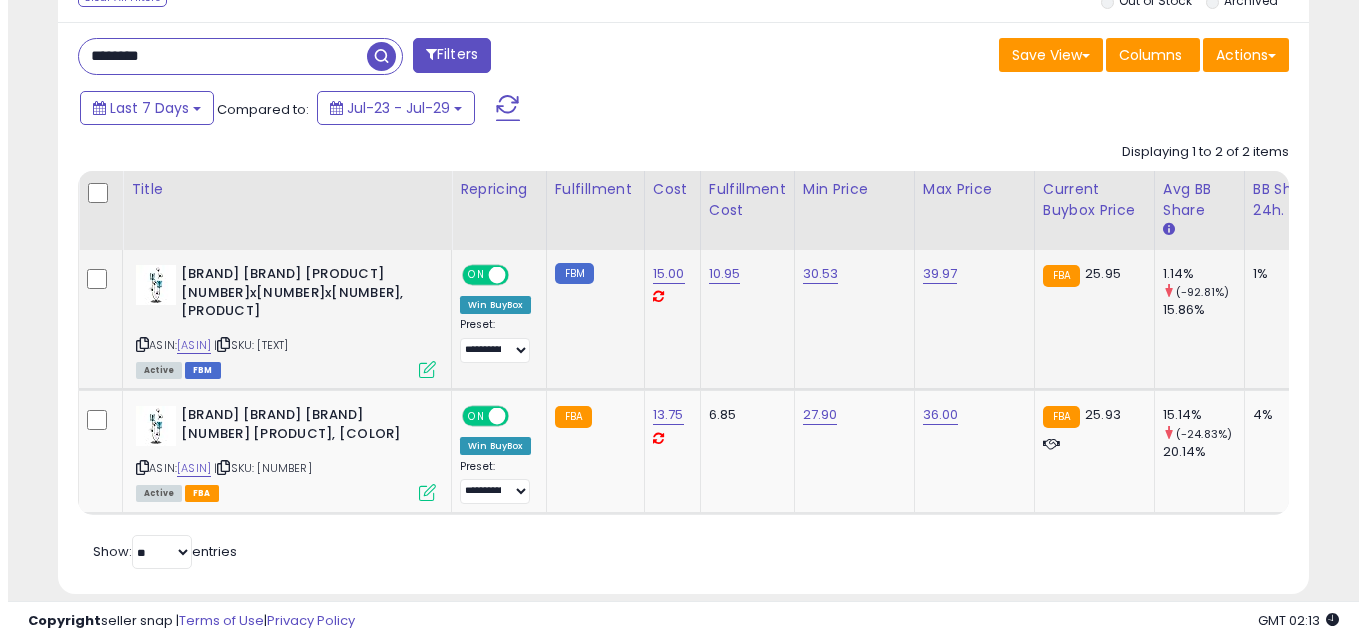 scroll, scrollTop: 999590, scrollLeft: 999267, axis: both 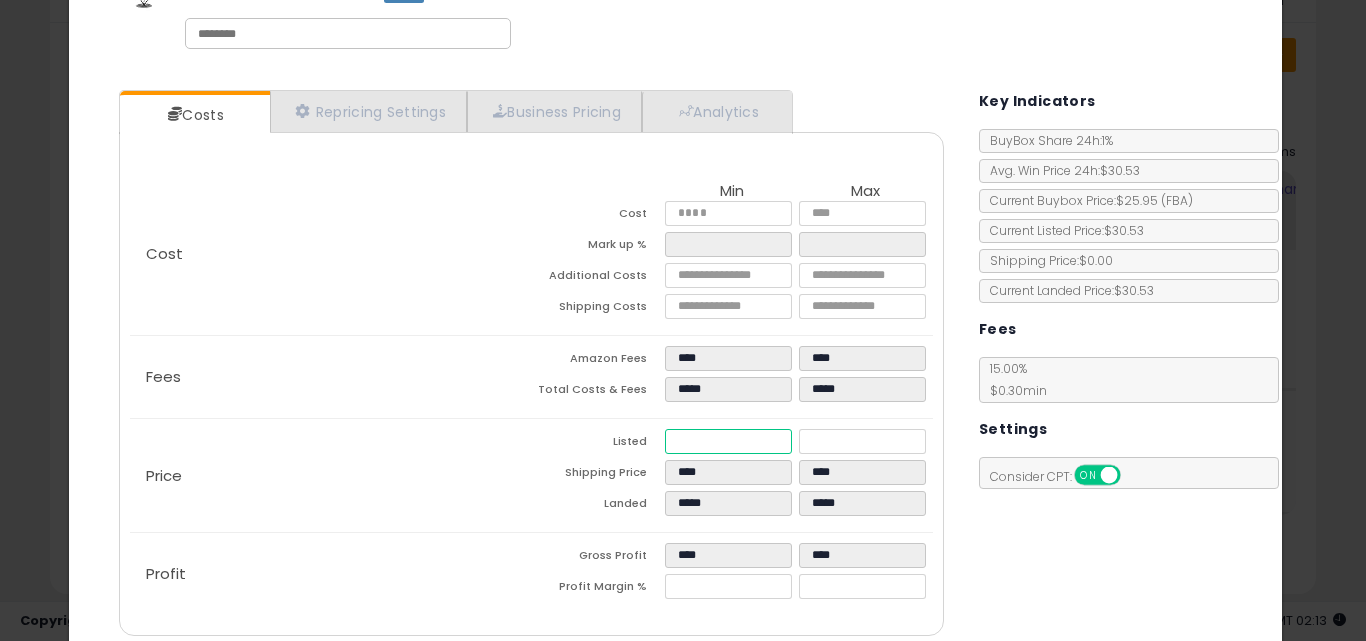 click on "*****" at bounding box center [728, 441] 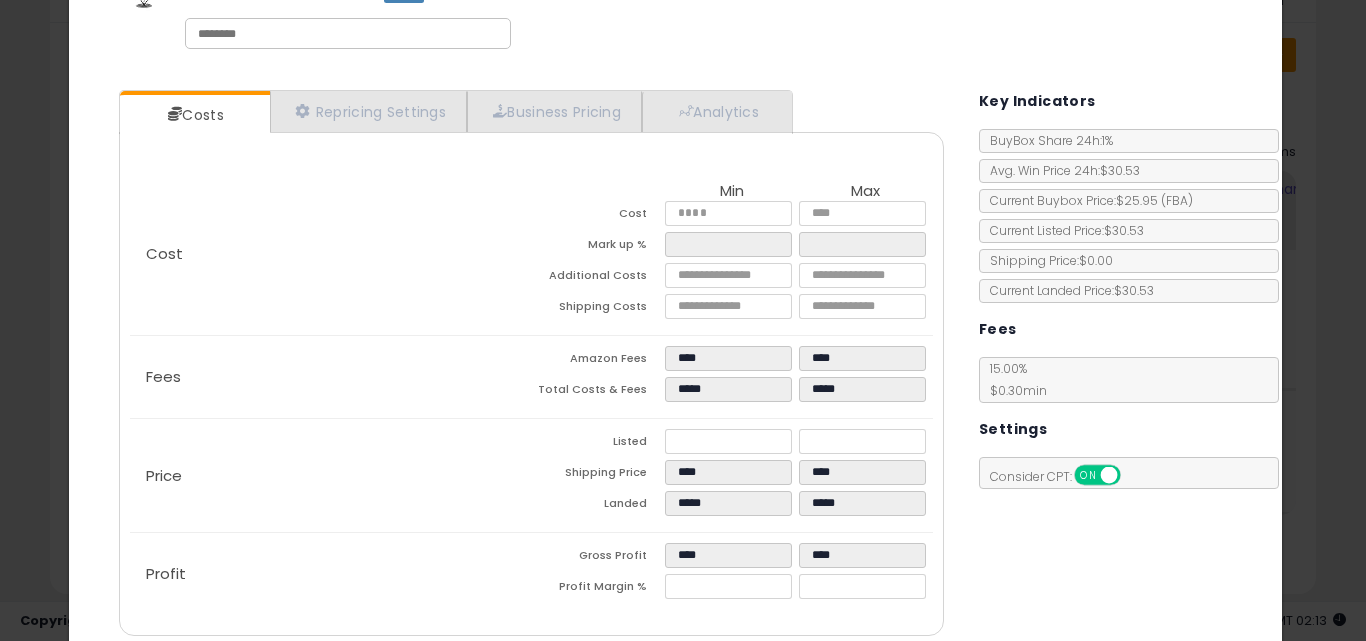 click on "Total Costs & Fees" at bounding box center [598, 392] 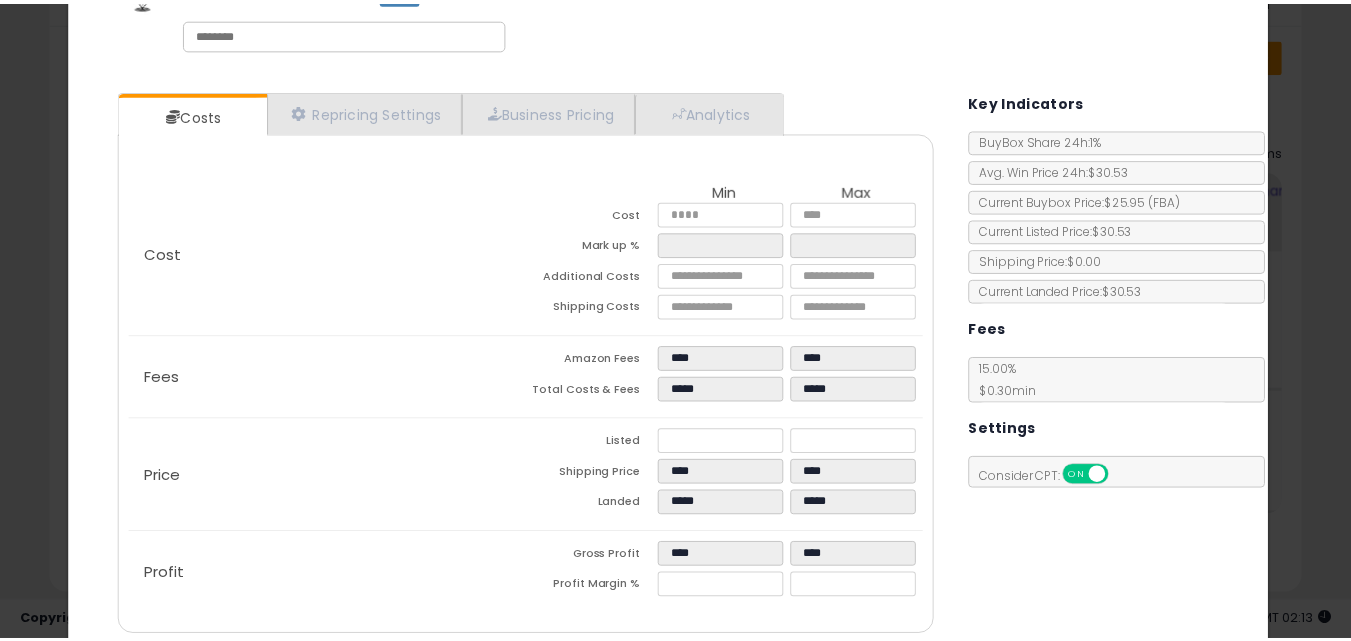 scroll, scrollTop: 400, scrollLeft: 0, axis: vertical 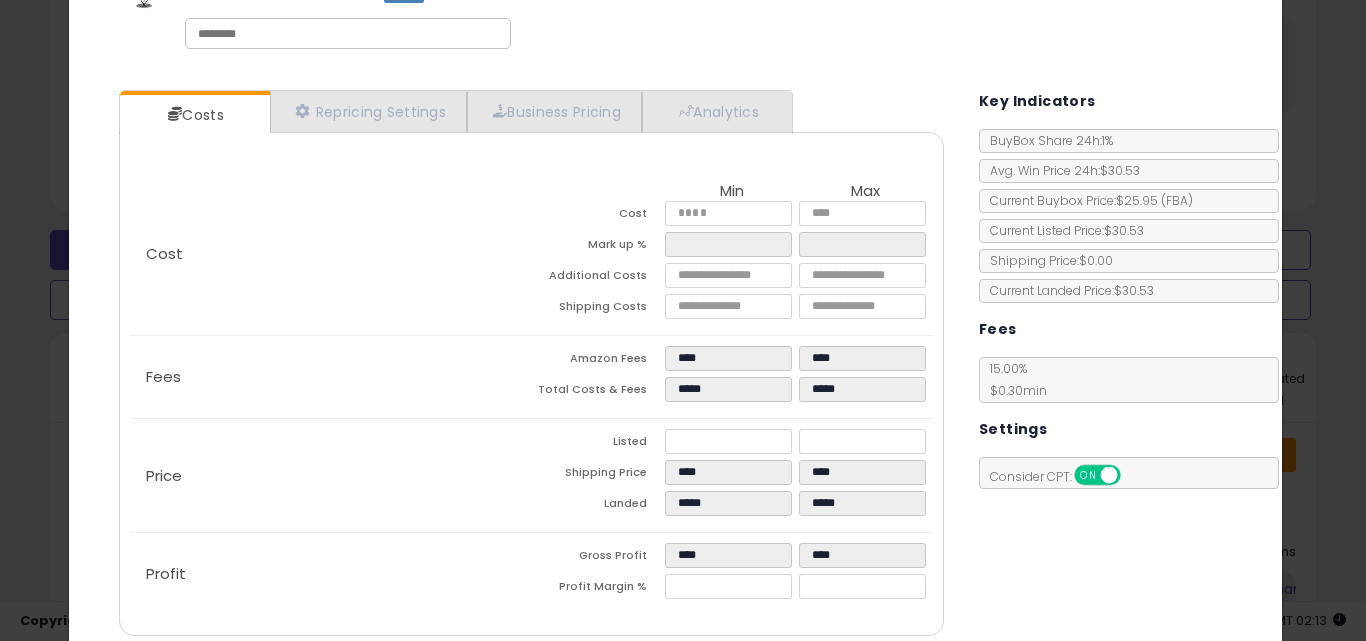 drag, startPoint x: 12, startPoint y: 356, endPoint x: 320, endPoint y: 442, distance: 319.7812 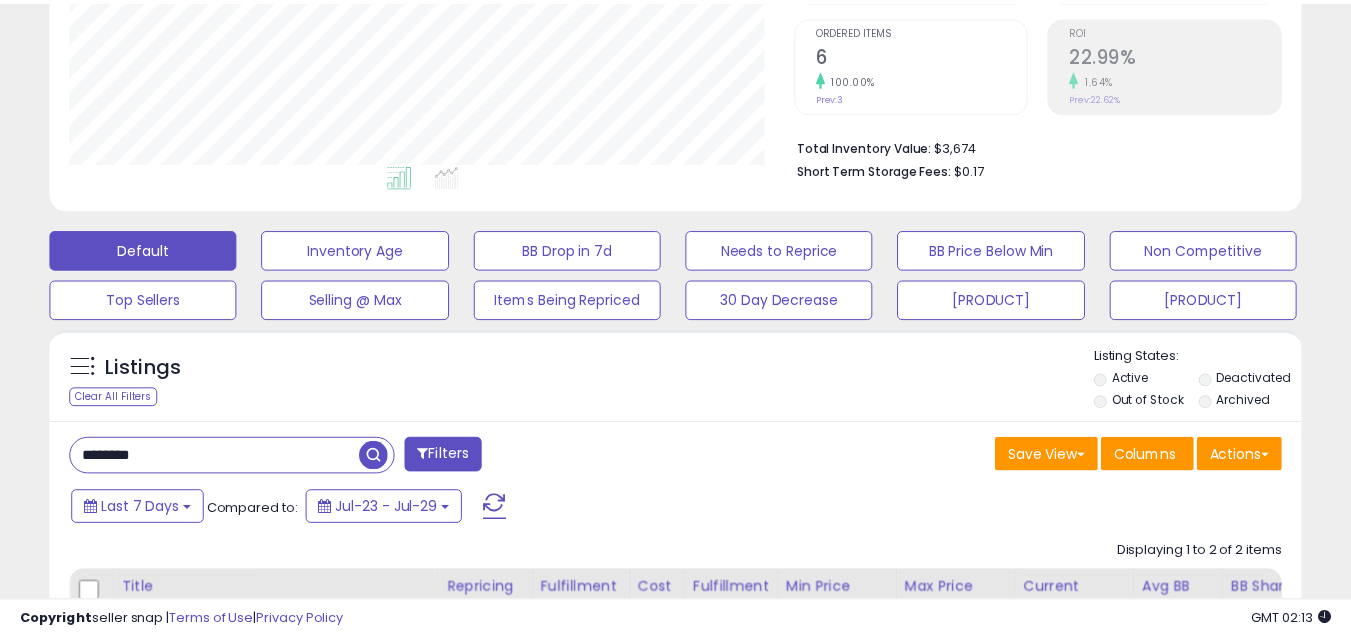 scroll, scrollTop: 410, scrollLeft: 724, axis: both 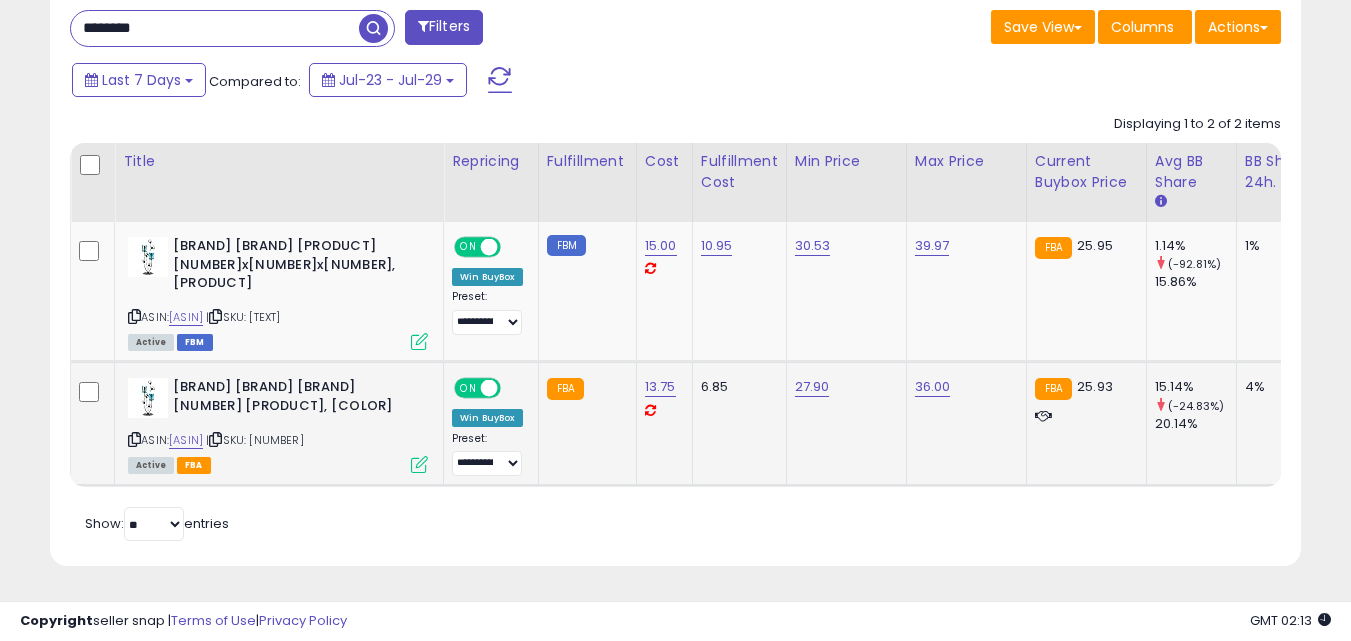 click on "[BRAND] [BRAND] [BRAND] [NUMBER] [PRODUCT], [COLOR] ASIN: [ASIN] | SKU: [NUMBER] [PRODUCT] [PRODUCT]" 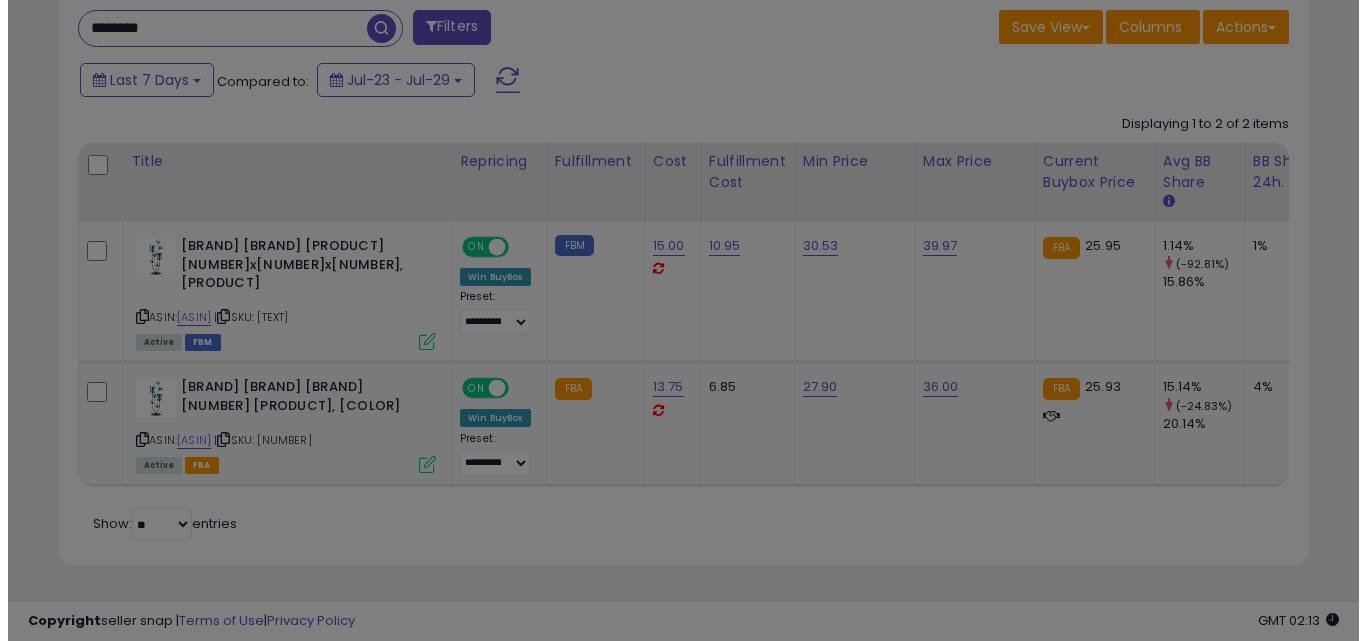 scroll, scrollTop: 999590, scrollLeft: 999267, axis: both 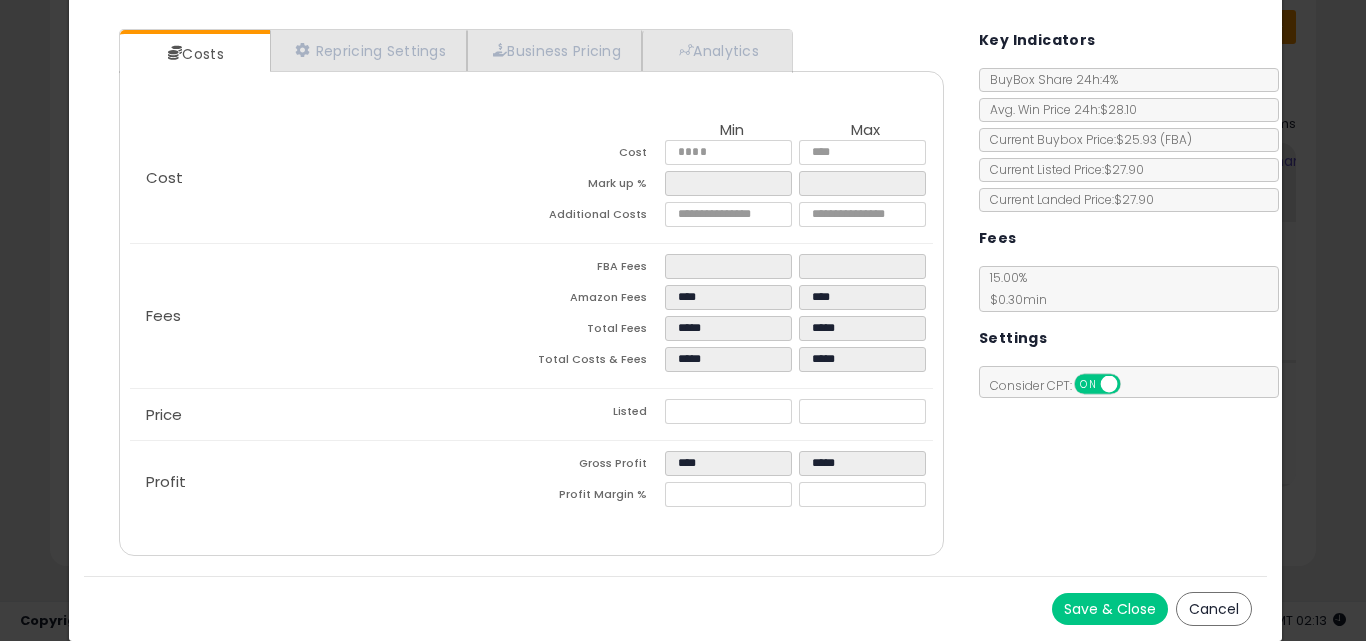 click on "× Close
[BRAND] [BRAND] [BRAND] [NUMBER] [PRODUCT], [COLOR]
ASIN: [ASIN]
|
SKU: [NUMBER]
[PRODUCT]
[PRODUCT]:
[PRODUCT]   [PRODUCT]
[PRODUCT] [PRODUCT]..." 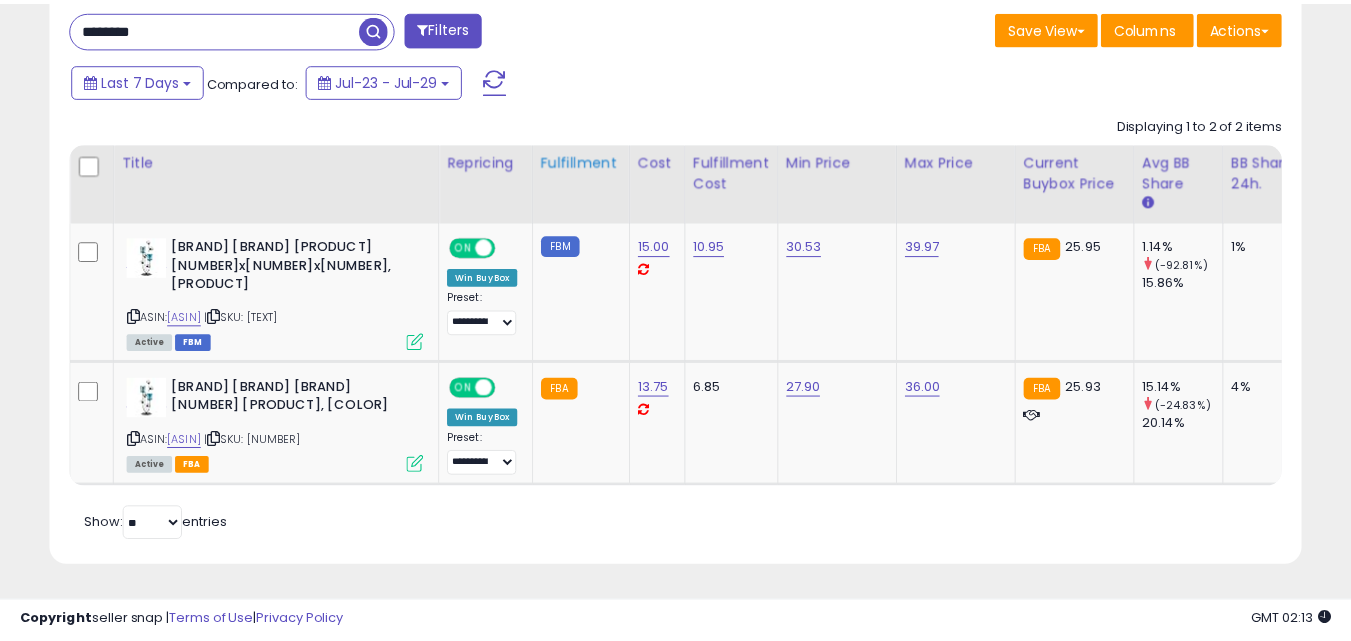scroll, scrollTop: 410, scrollLeft: 724, axis: both 